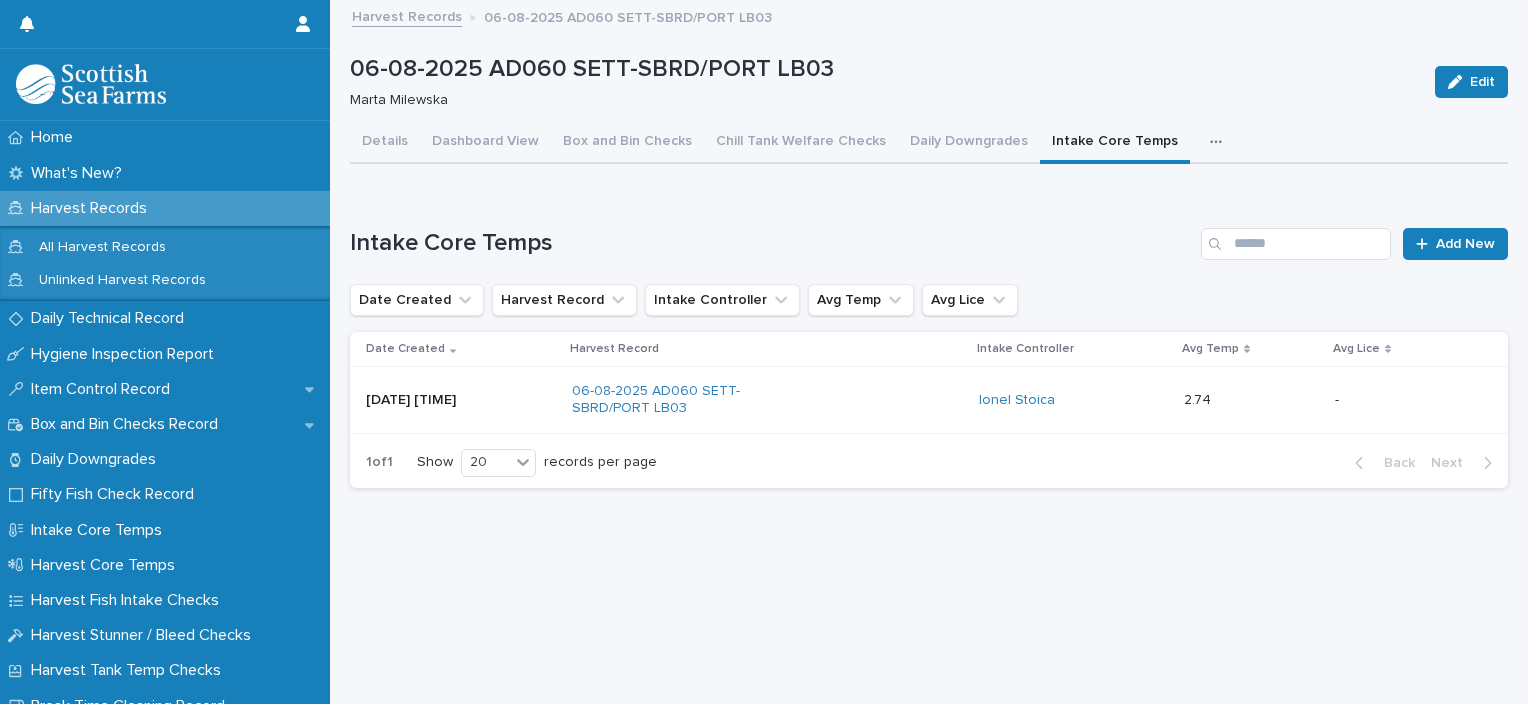 scroll, scrollTop: 0, scrollLeft: 0, axis: both 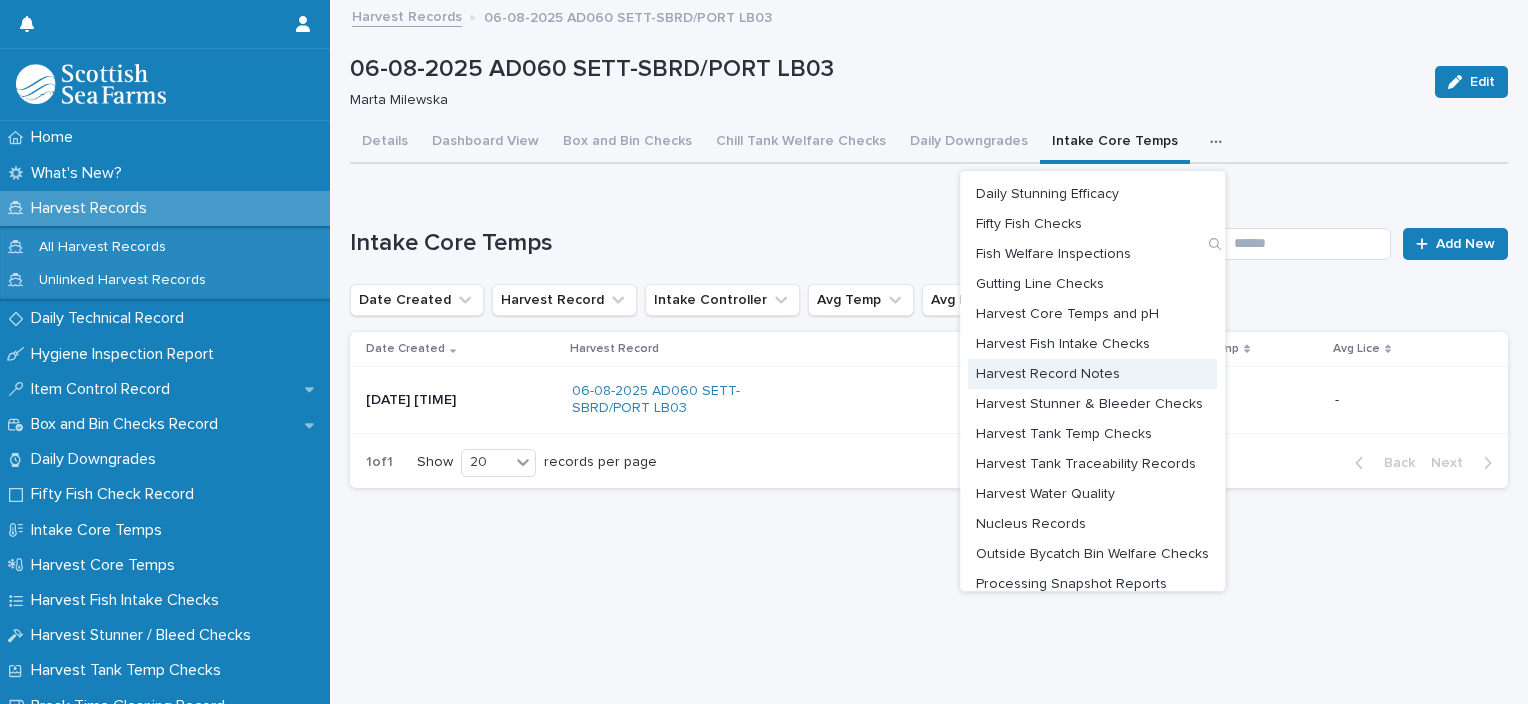 click on "Harvest Record Notes" at bounding box center [1048, 374] 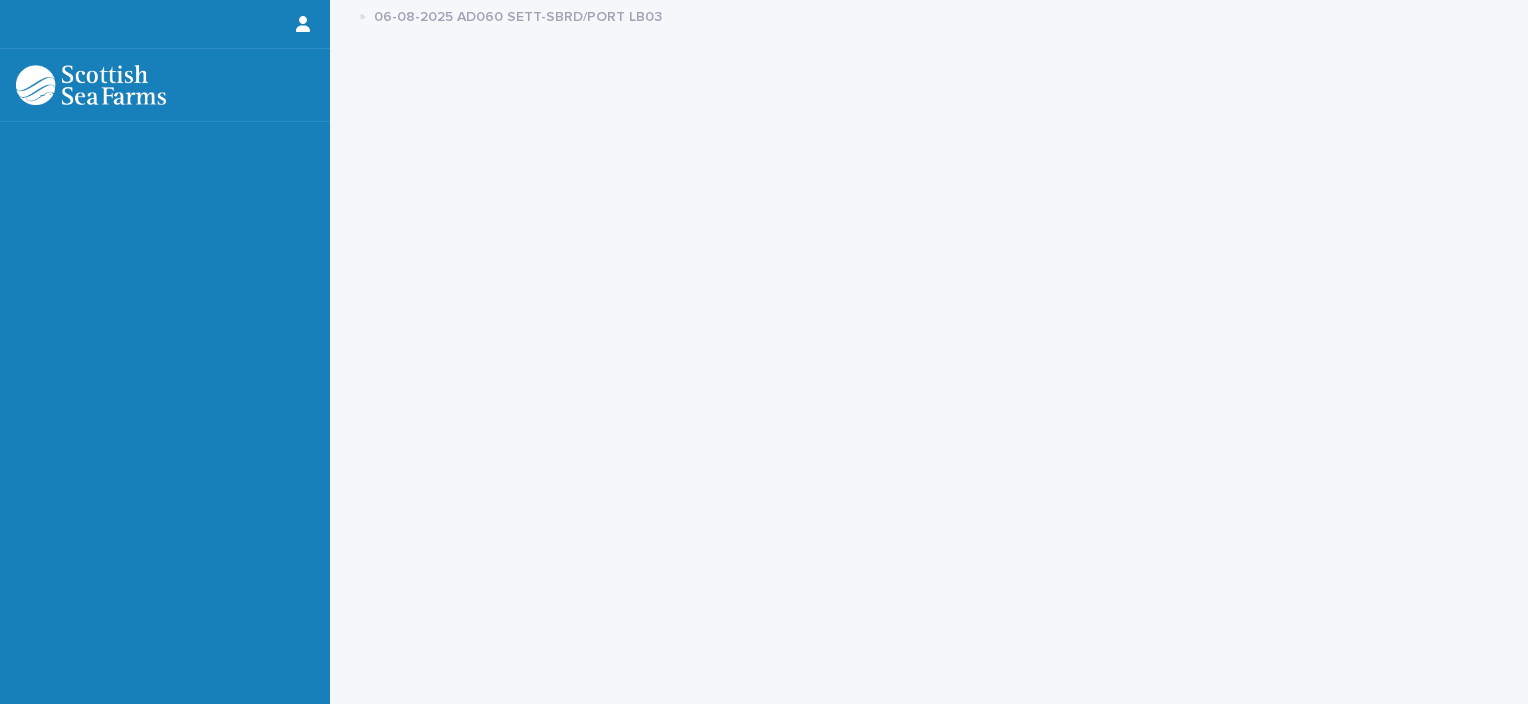 scroll, scrollTop: 0, scrollLeft: 0, axis: both 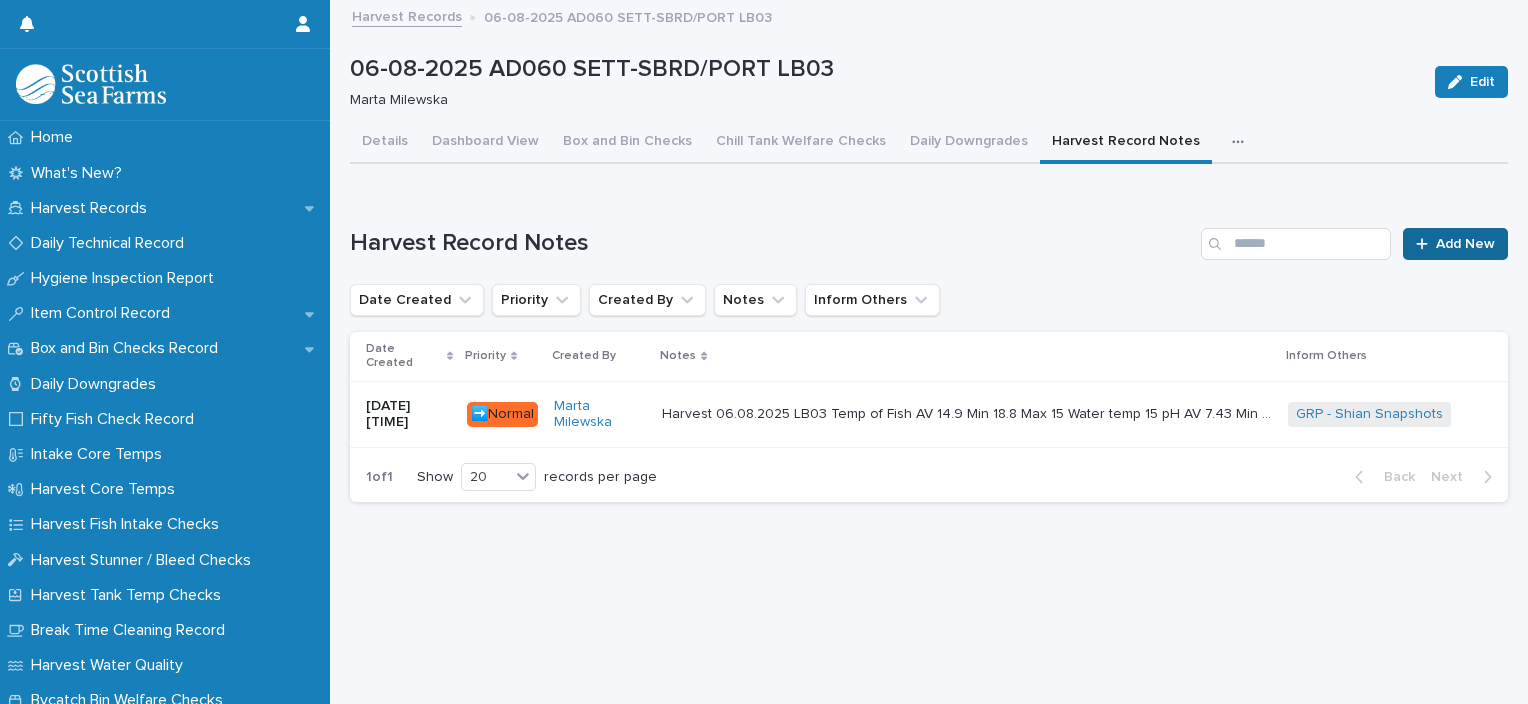 click on "Add New" at bounding box center (1465, 244) 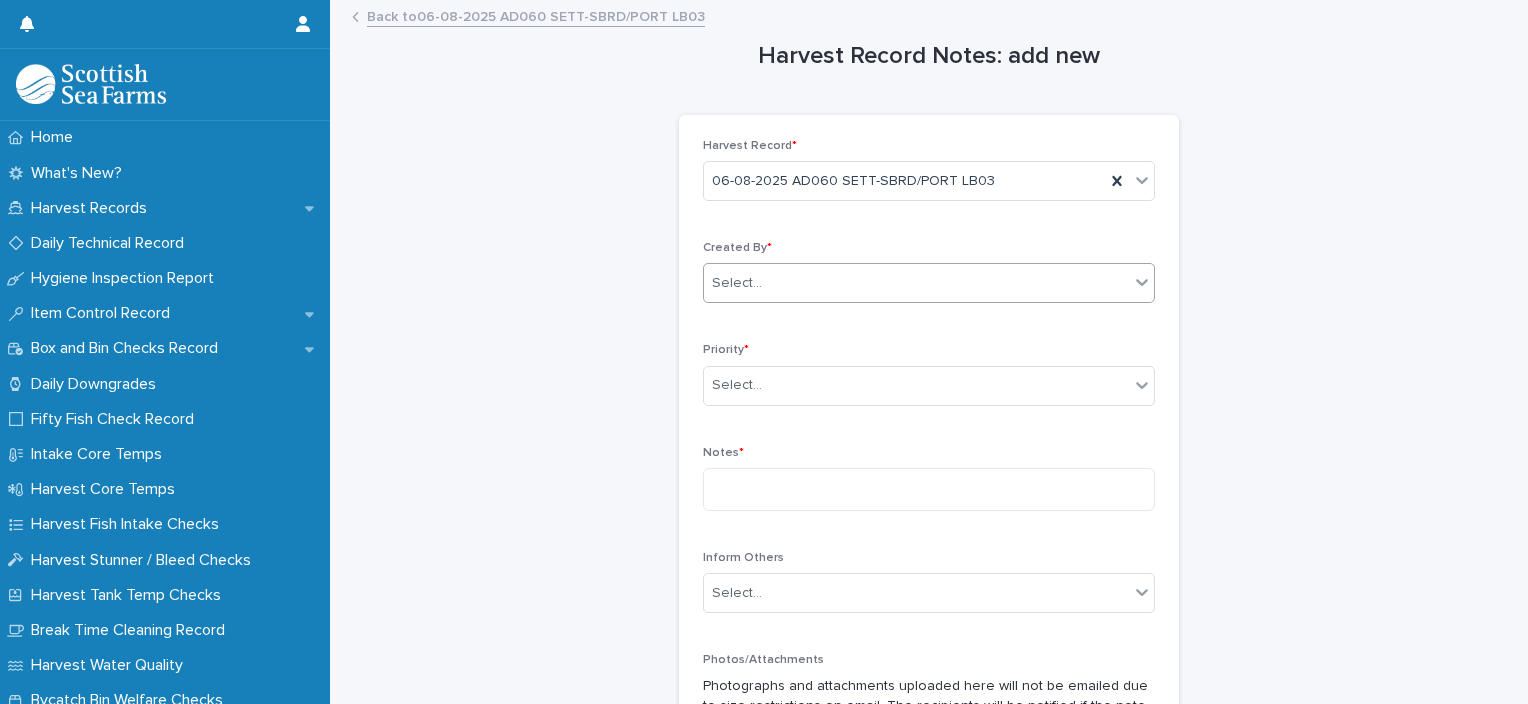 click on "Select..." at bounding box center [737, 283] 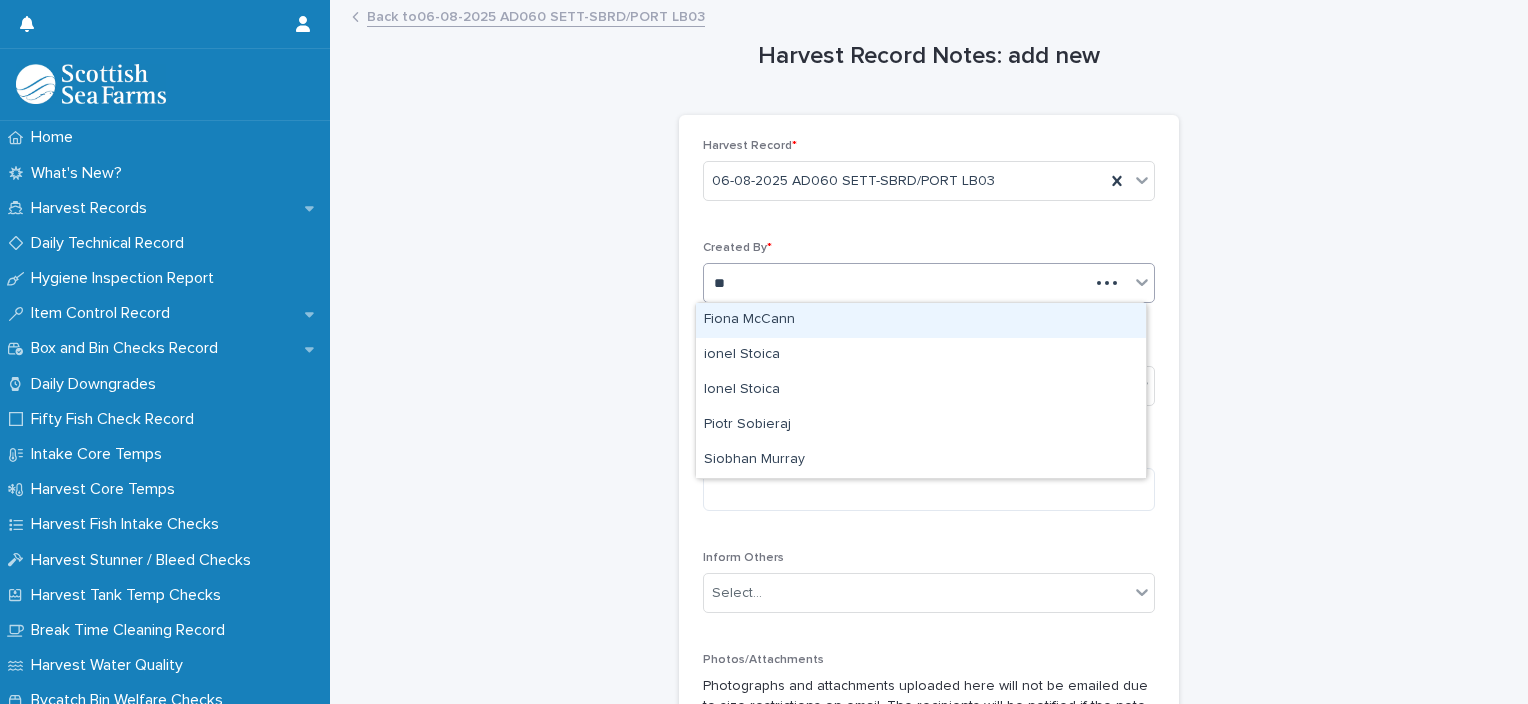 type on "***" 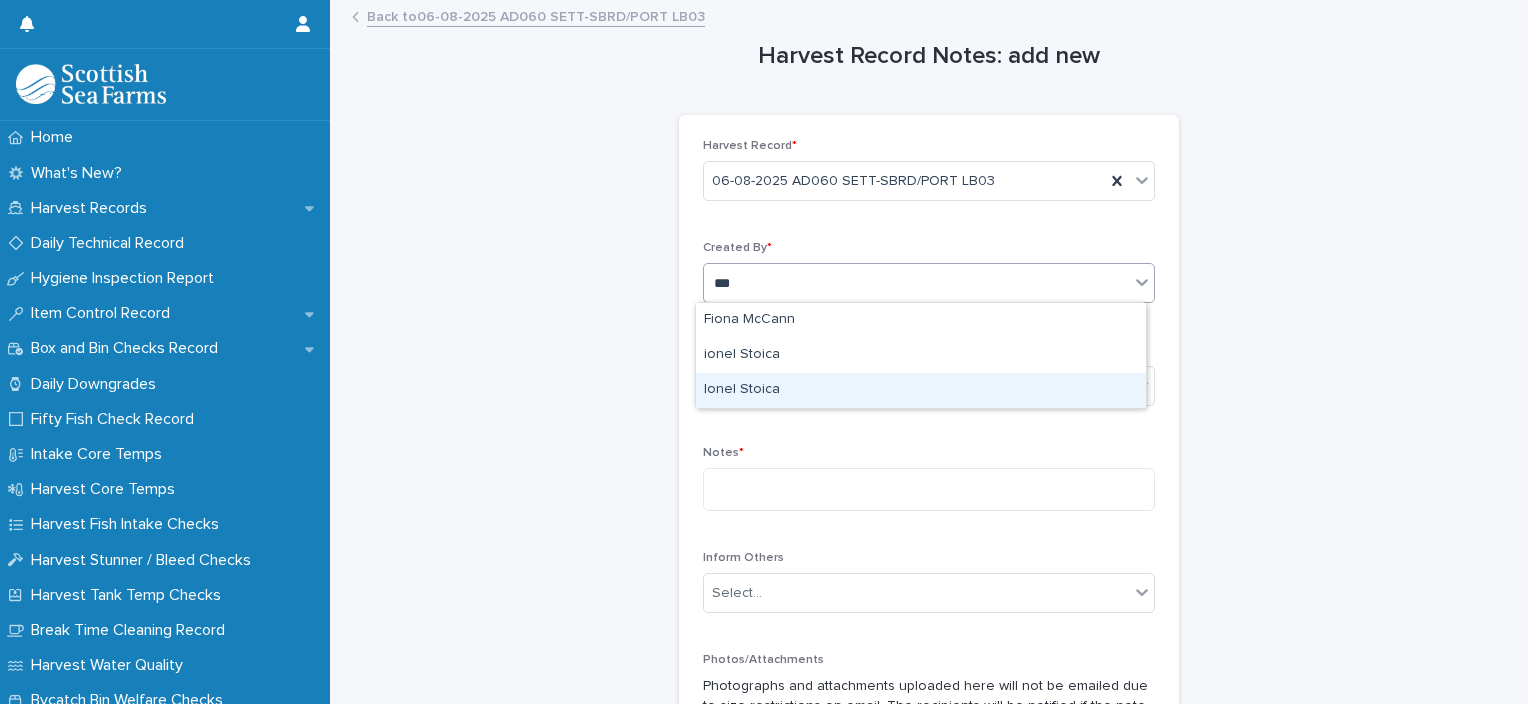 click on "Ionel Stoica" at bounding box center (921, 390) 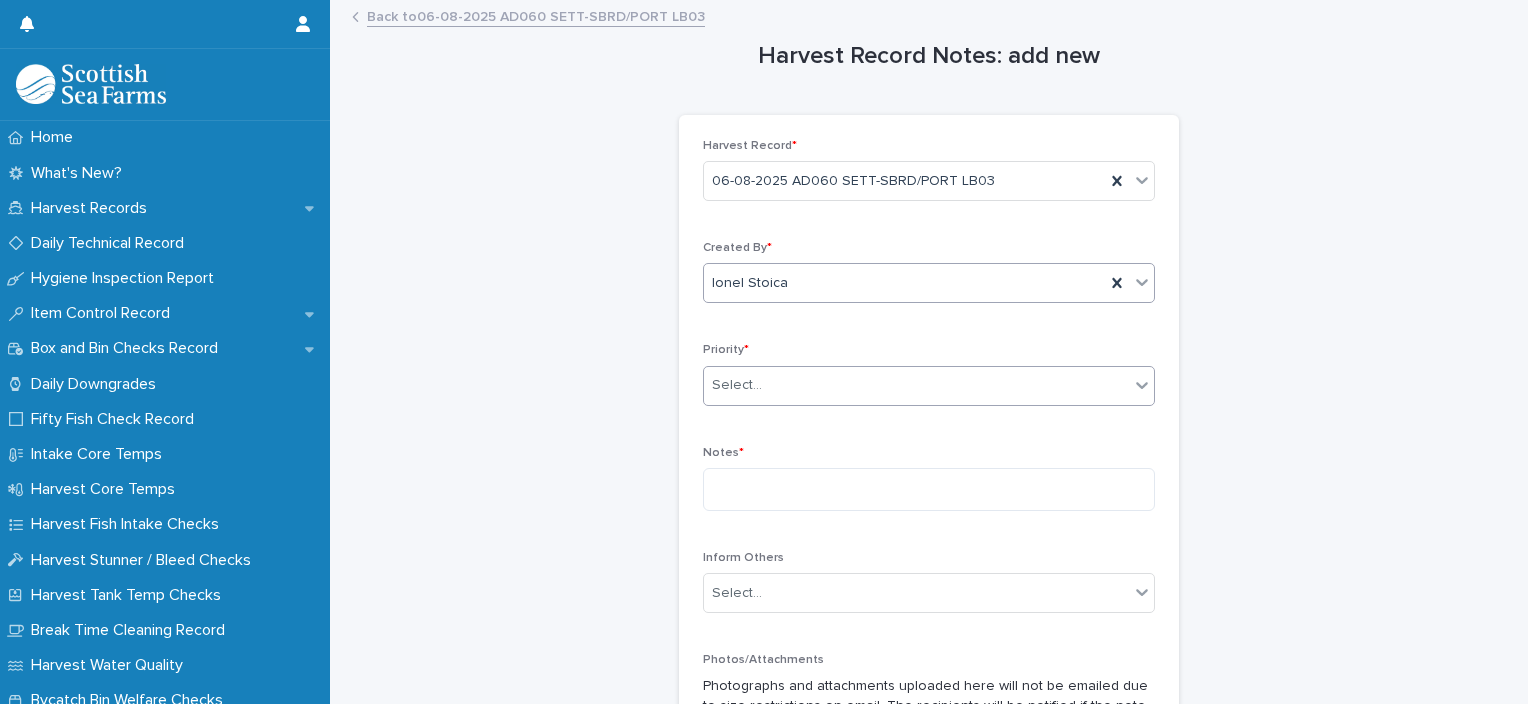 click on "Select..." at bounding box center [737, 385] 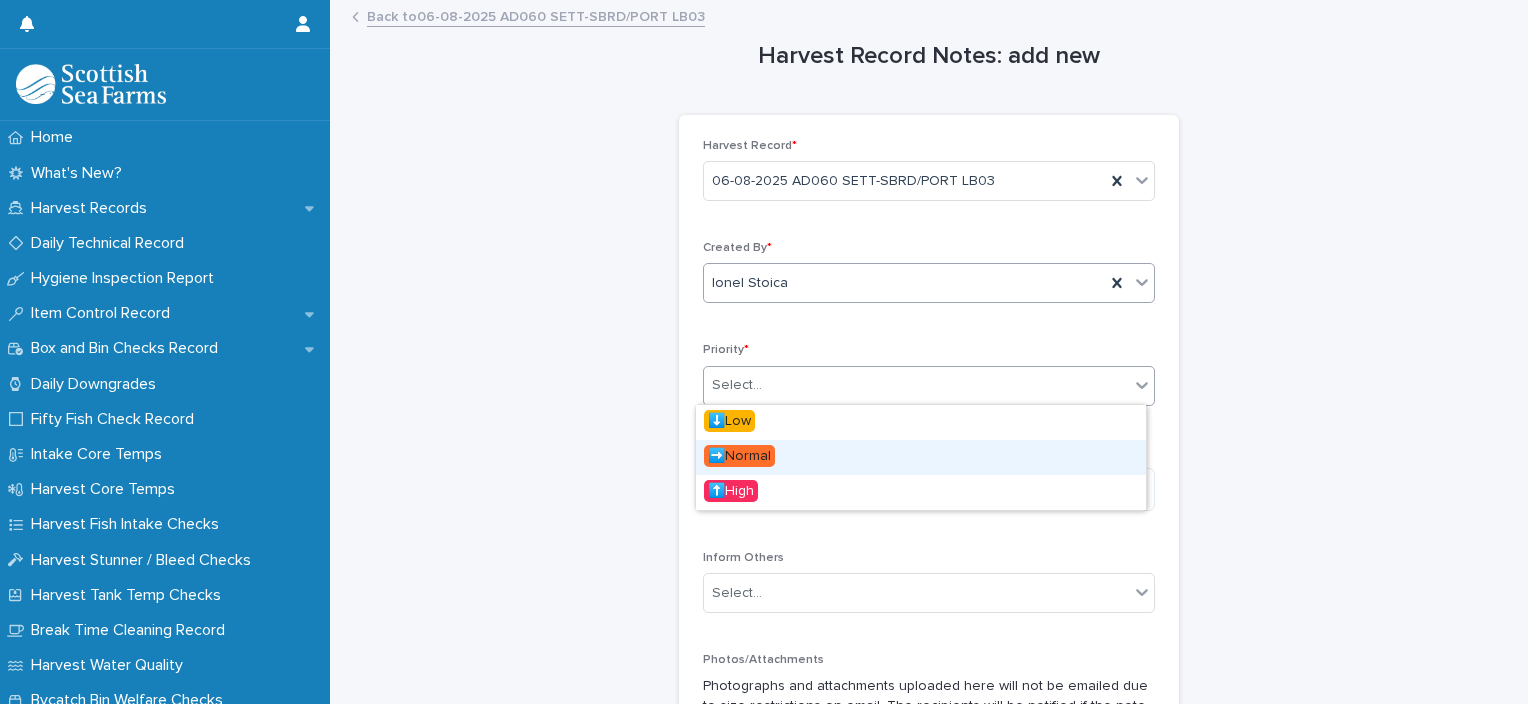 click on "➡️Normal" at bounding box center (739, 456) 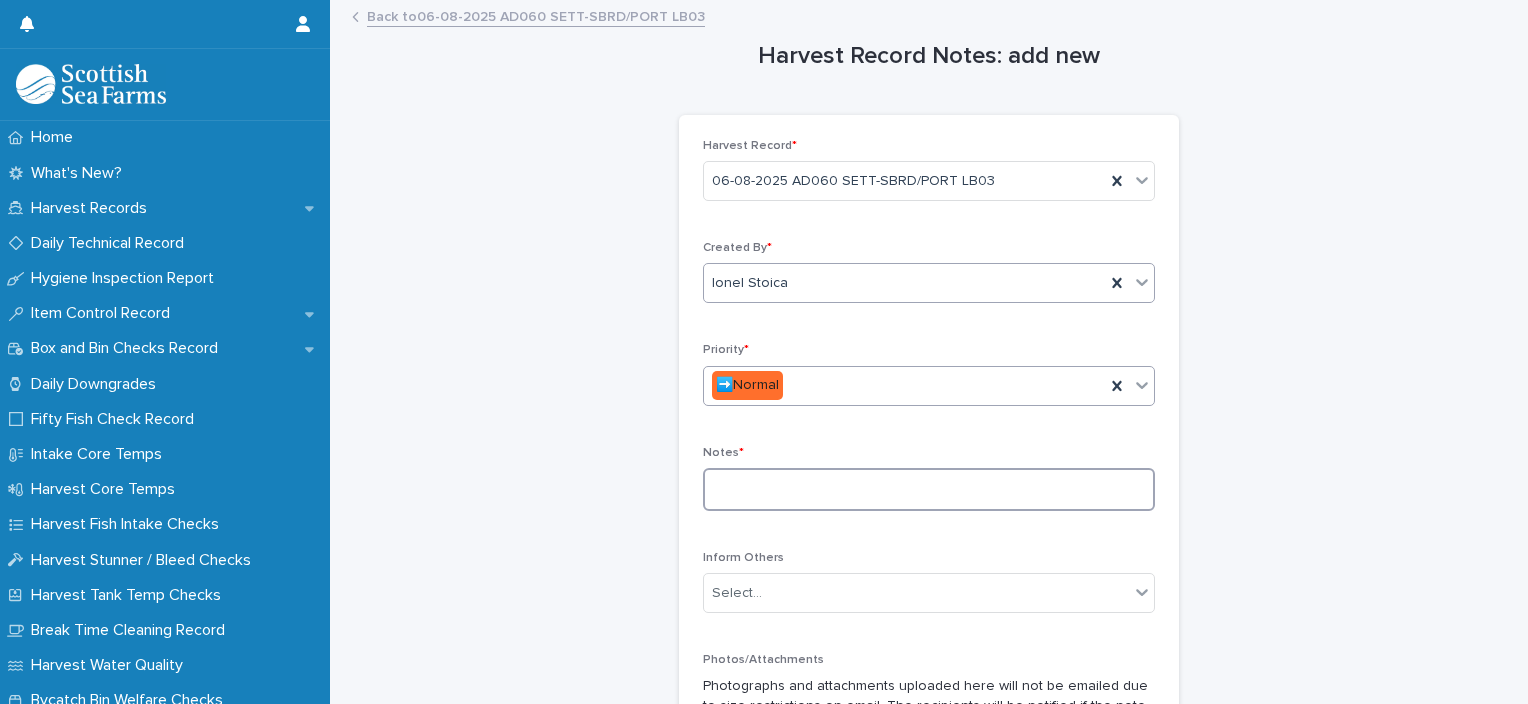 click at bounding box center [929, 489] 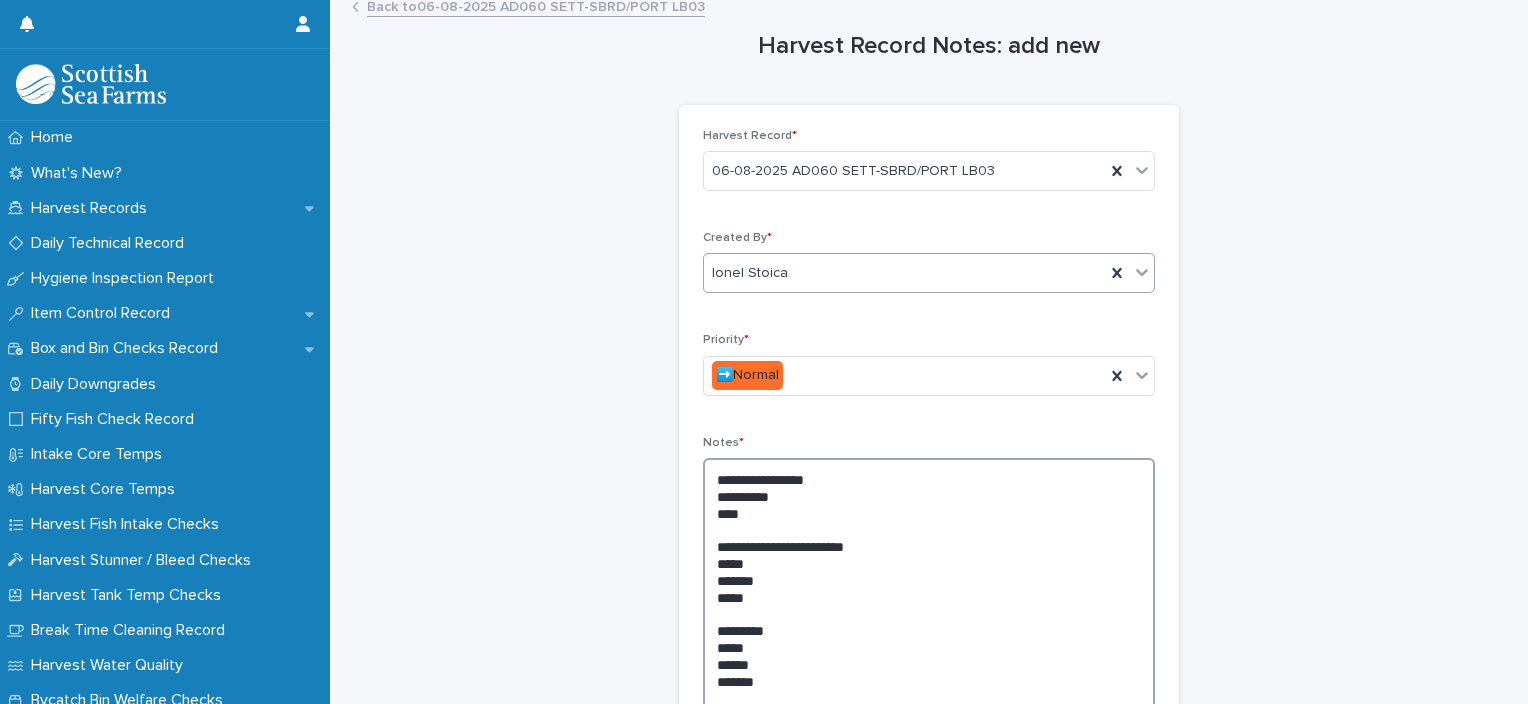 scroll, scrollTop: 27, scrollLeft: 0, axis: vertical 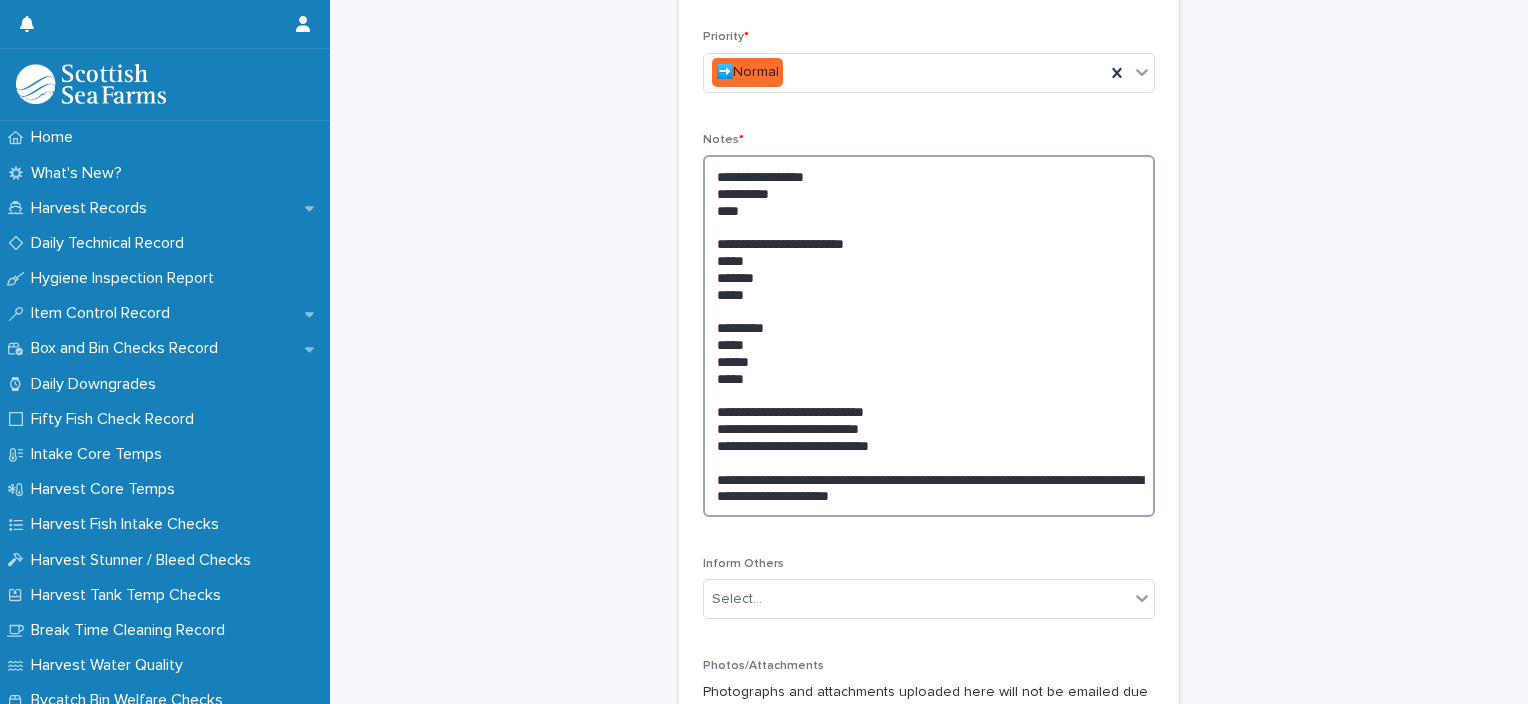 type on "**********" 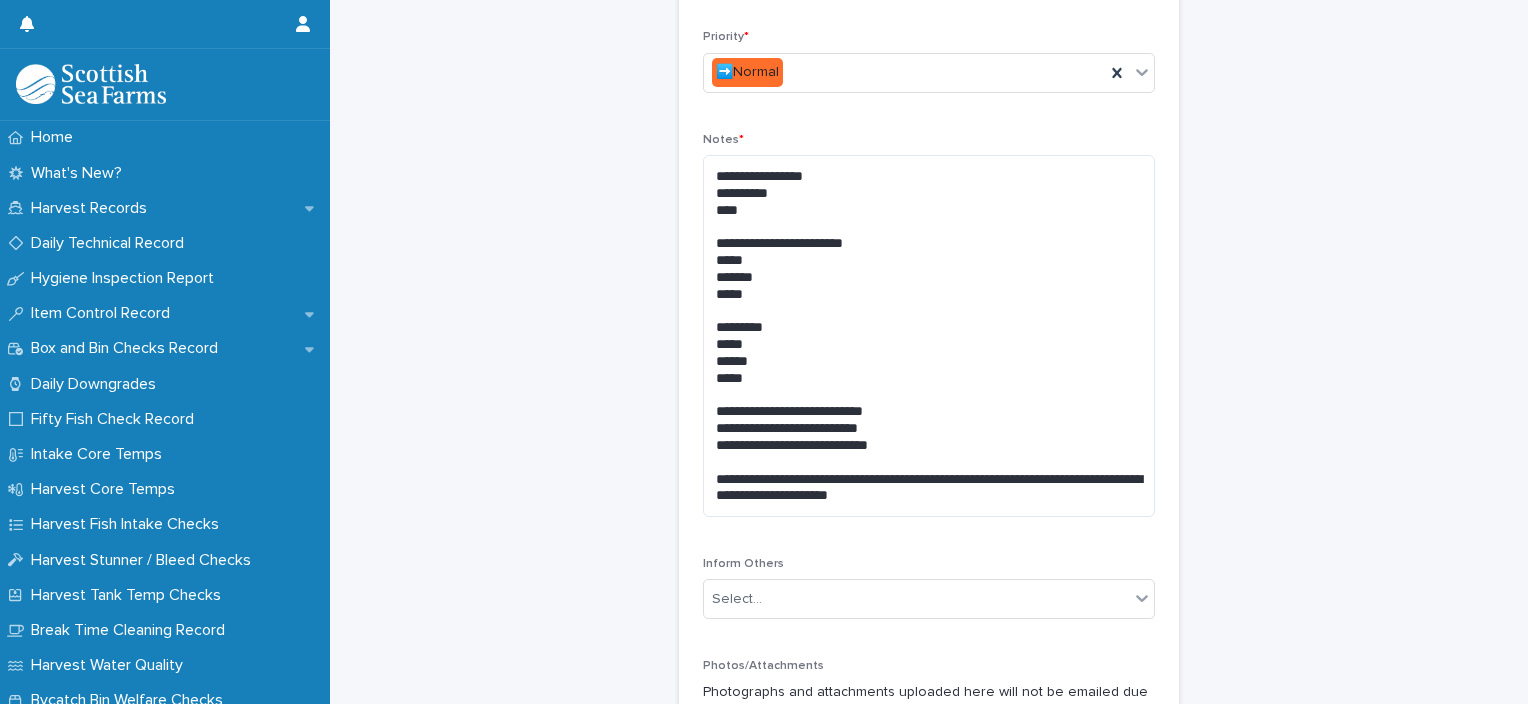 click on "Inform Others Select..." at bounding box center (929, 596) 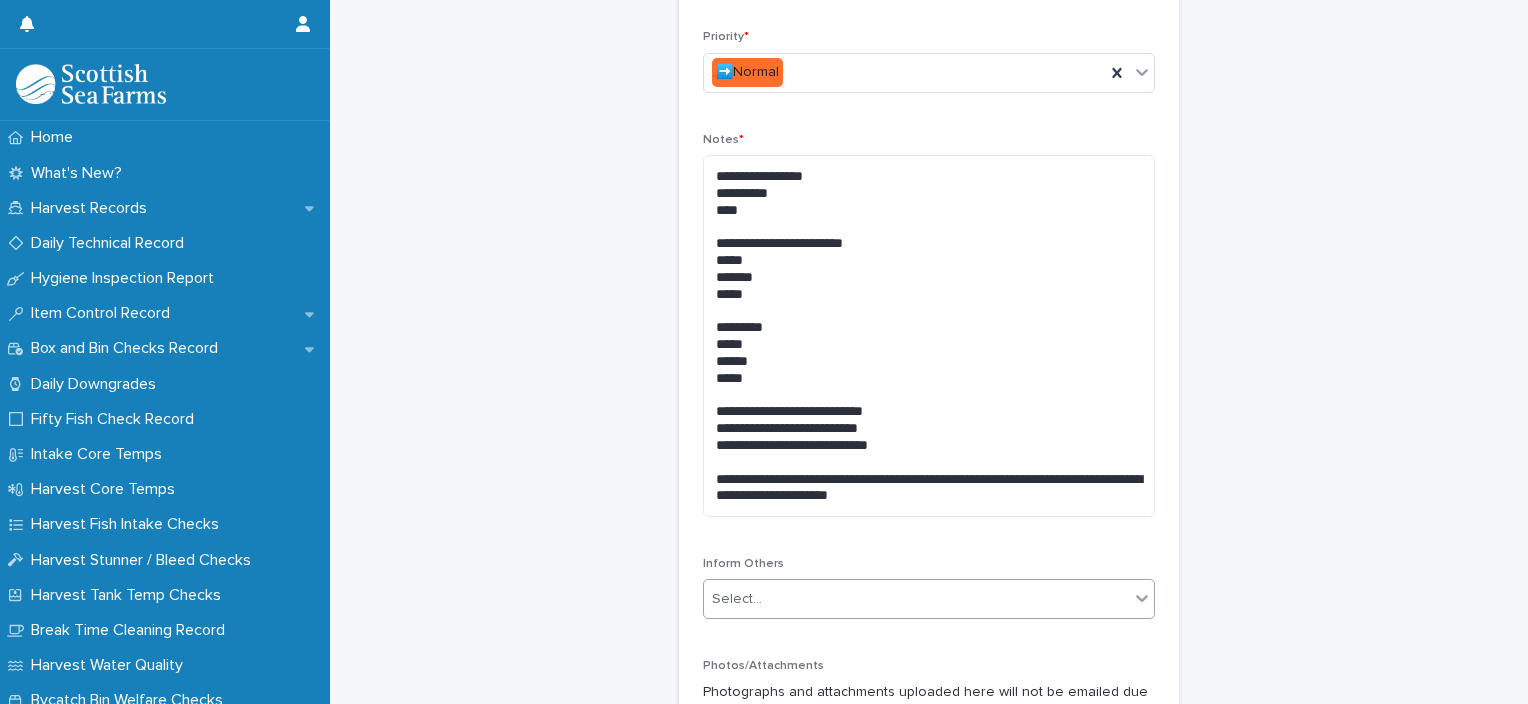 click on "Select..." at bounding box center [916, 599] 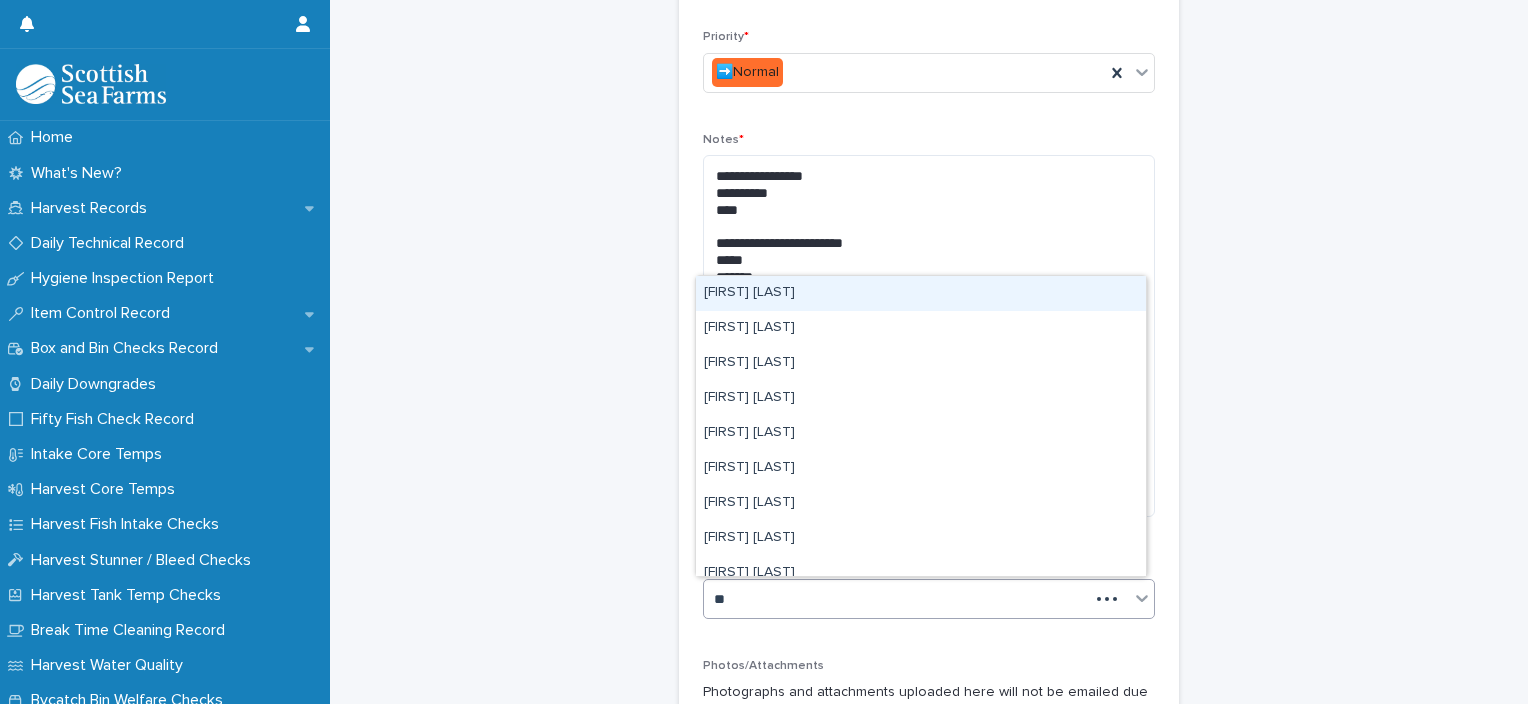type on "***" 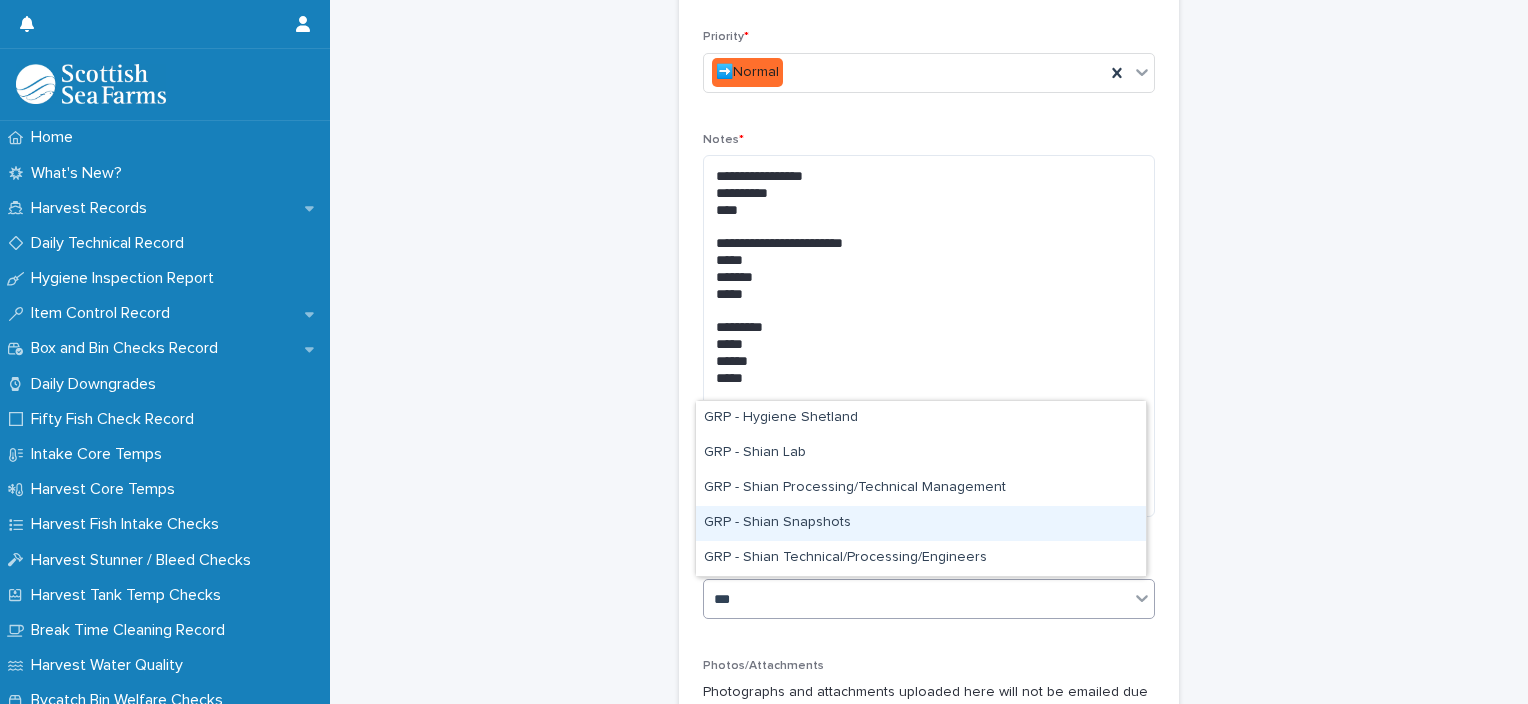 click on "GRP - Shian Snapshots" at bounding box center (921, 523) 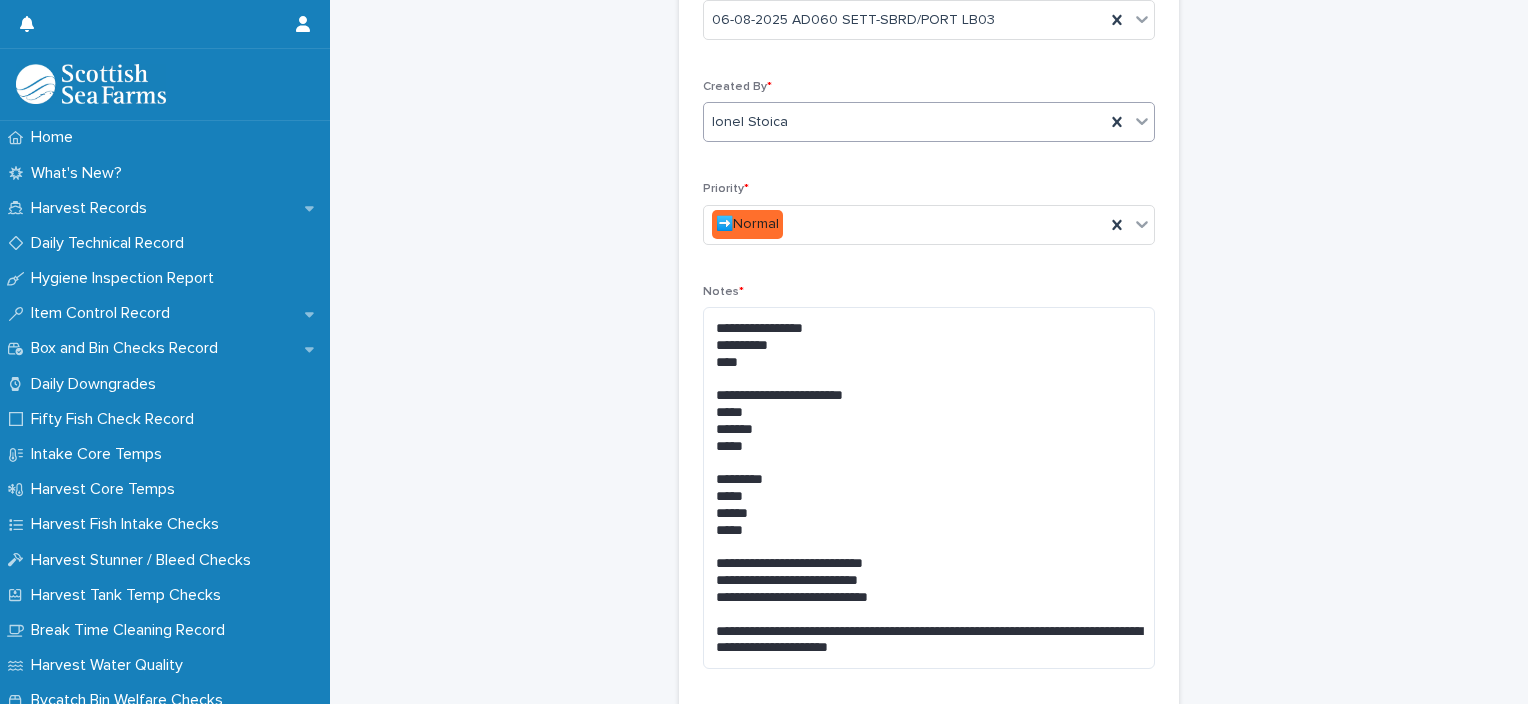 scroll, scrollTop: 210, scrollLeft: 0, axis: vertical 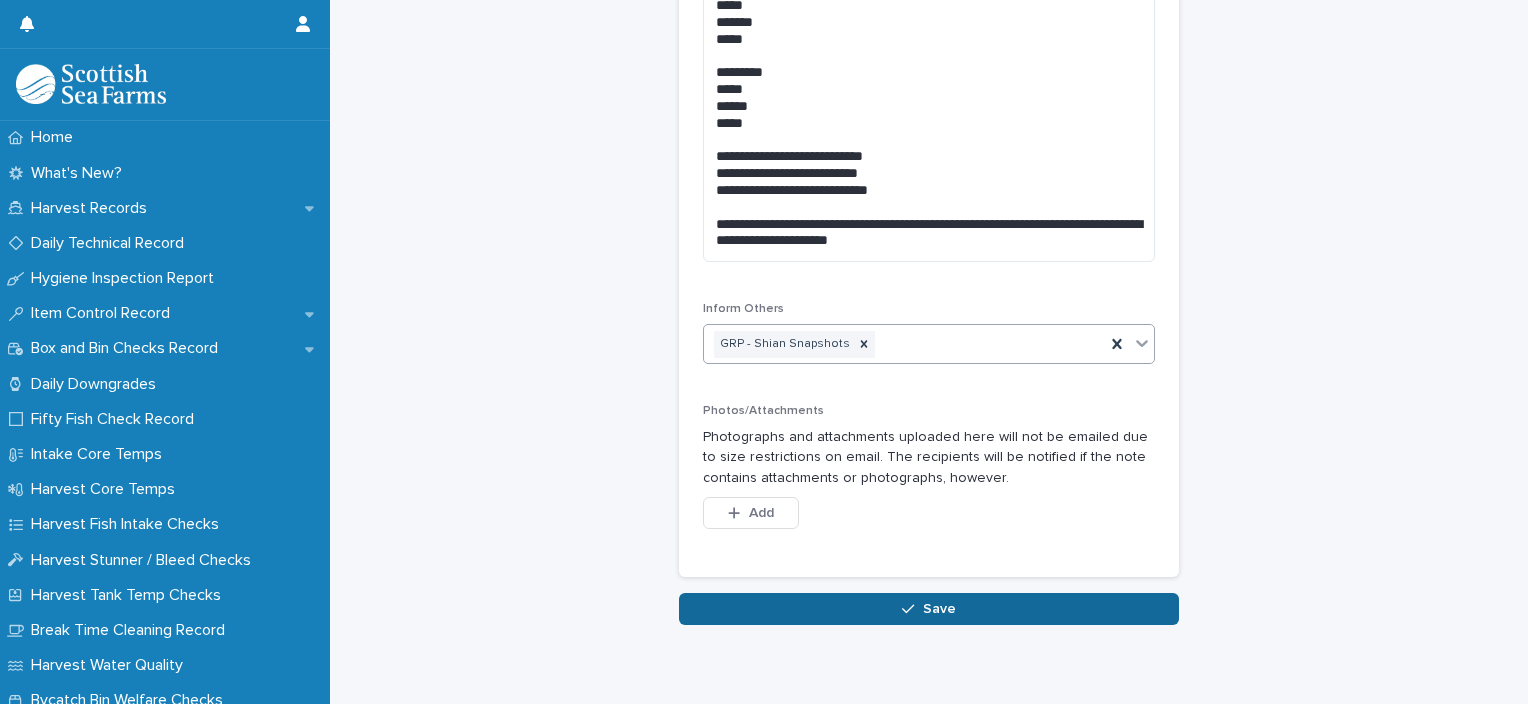 click on "Save" at bounding box center (929, 609) 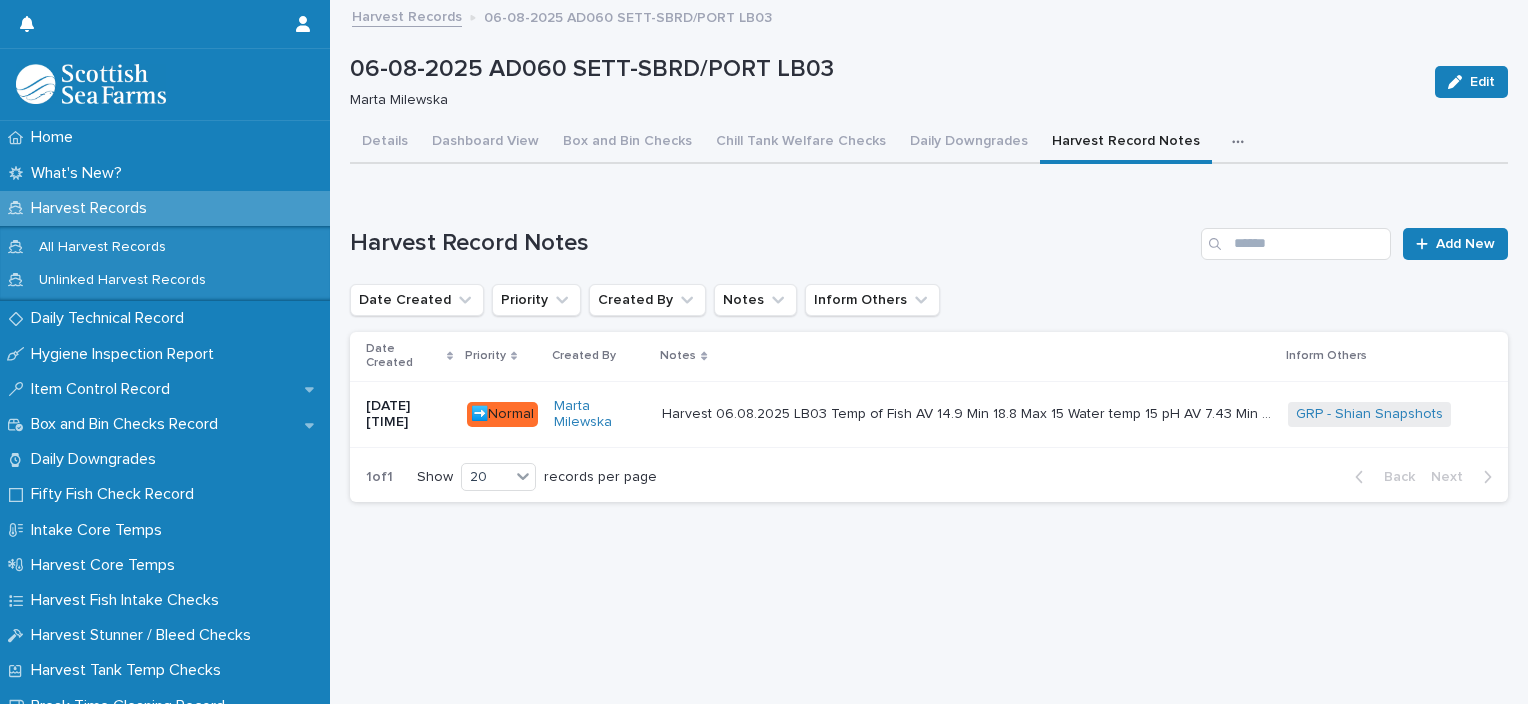 scroll, scrollTop: 0, scrollLeft: 0, axis: both 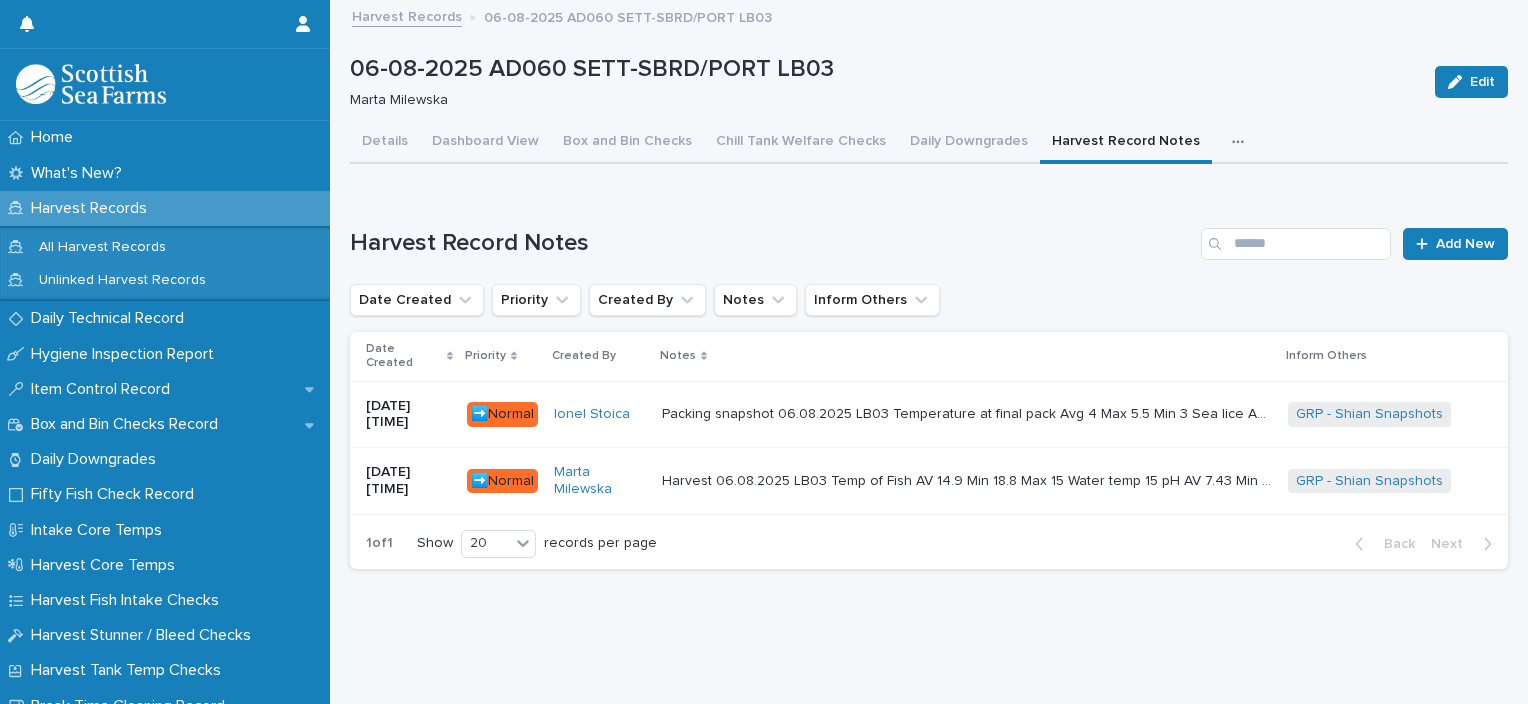 click at bounding box center [1242, 142] 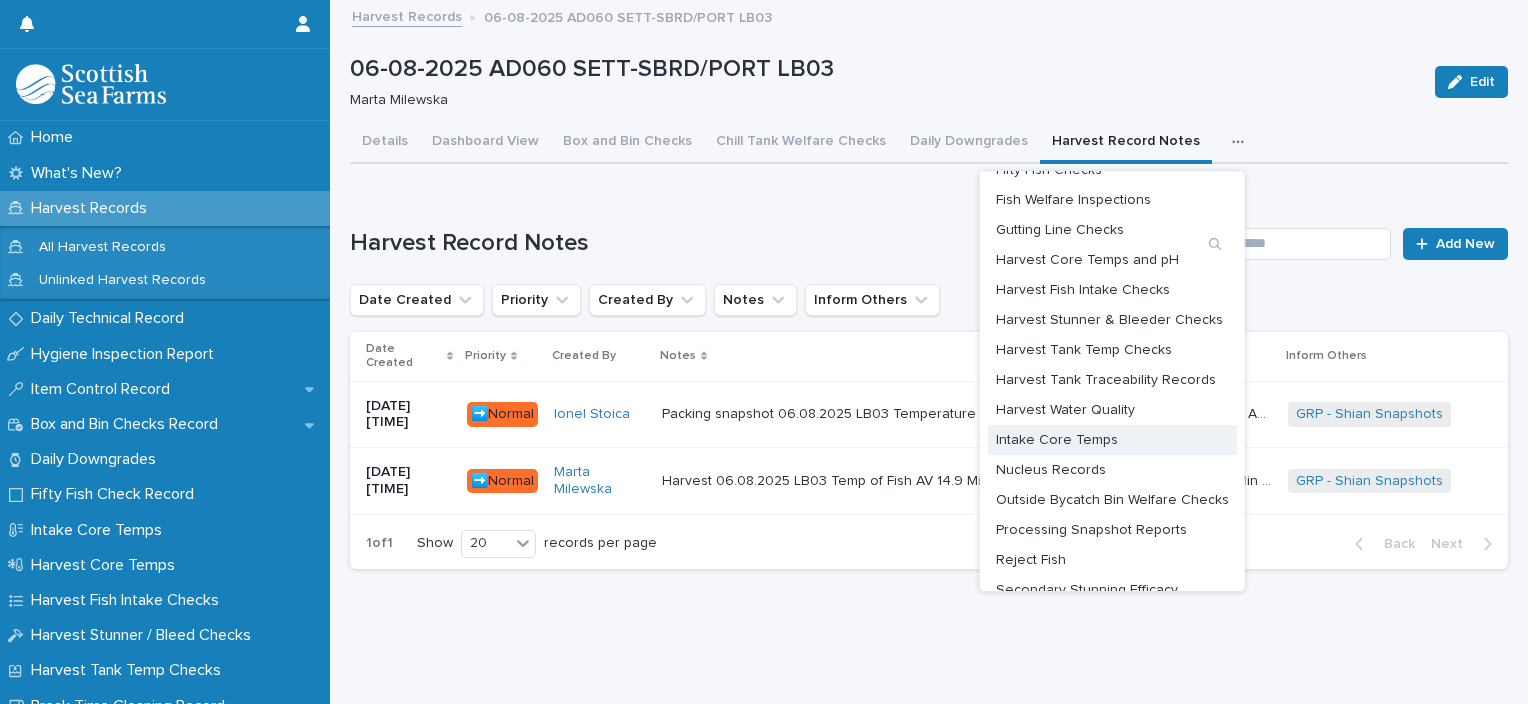 scroll, scrollTop: 105, scrollLeft: 0, axis: vertical 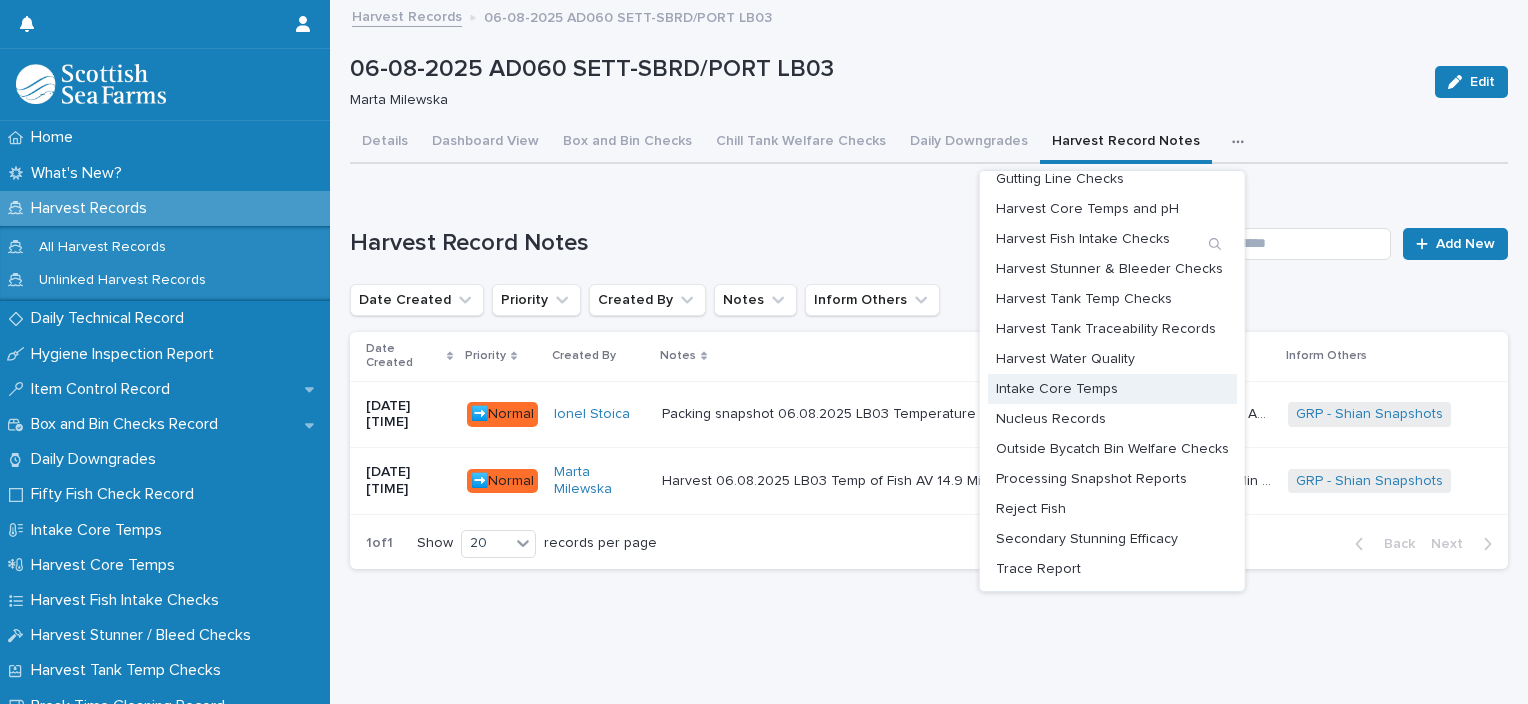 click on "Intake Core Temps" at bounding box center (1057, 389) 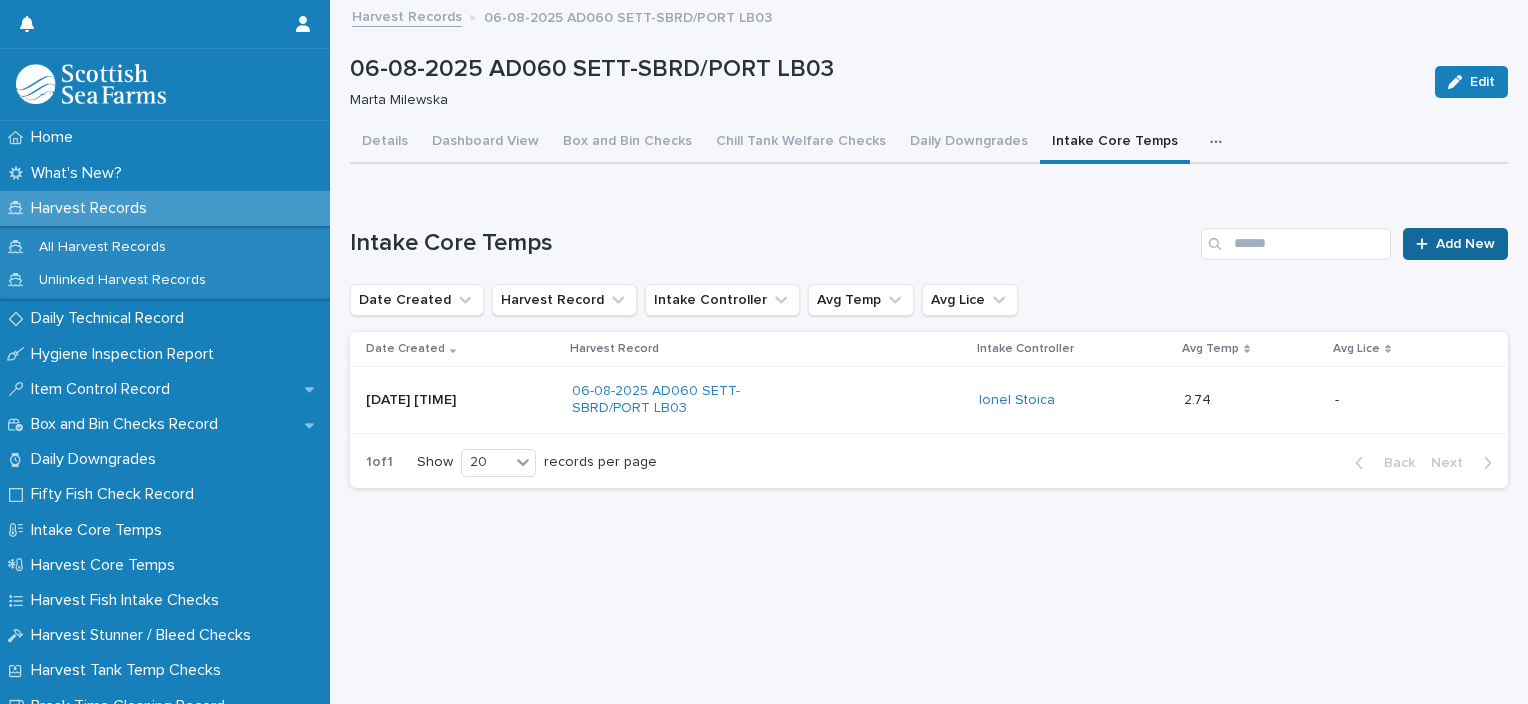 click on "Add New" at bounding box center [1465, 244] 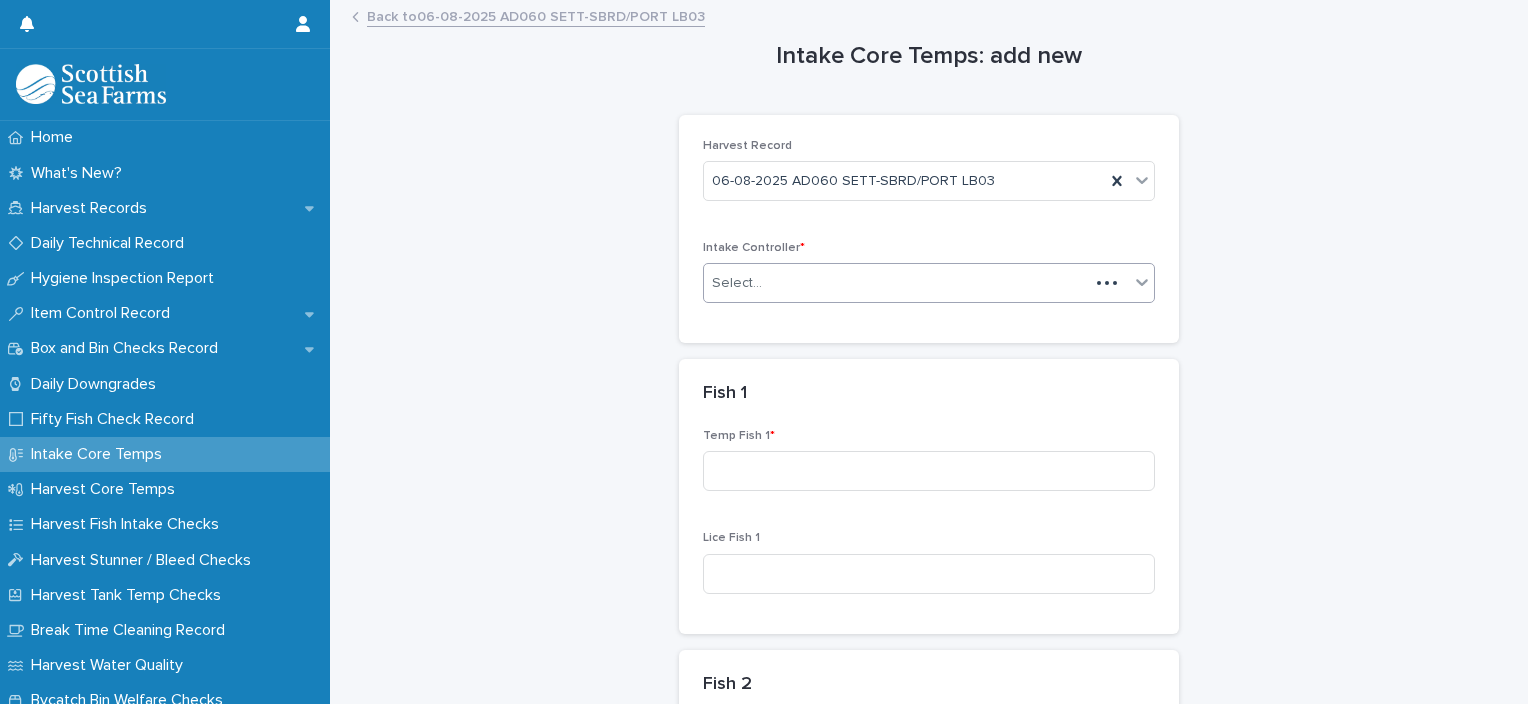 click on "Select..." at bounding box center [896, 283] 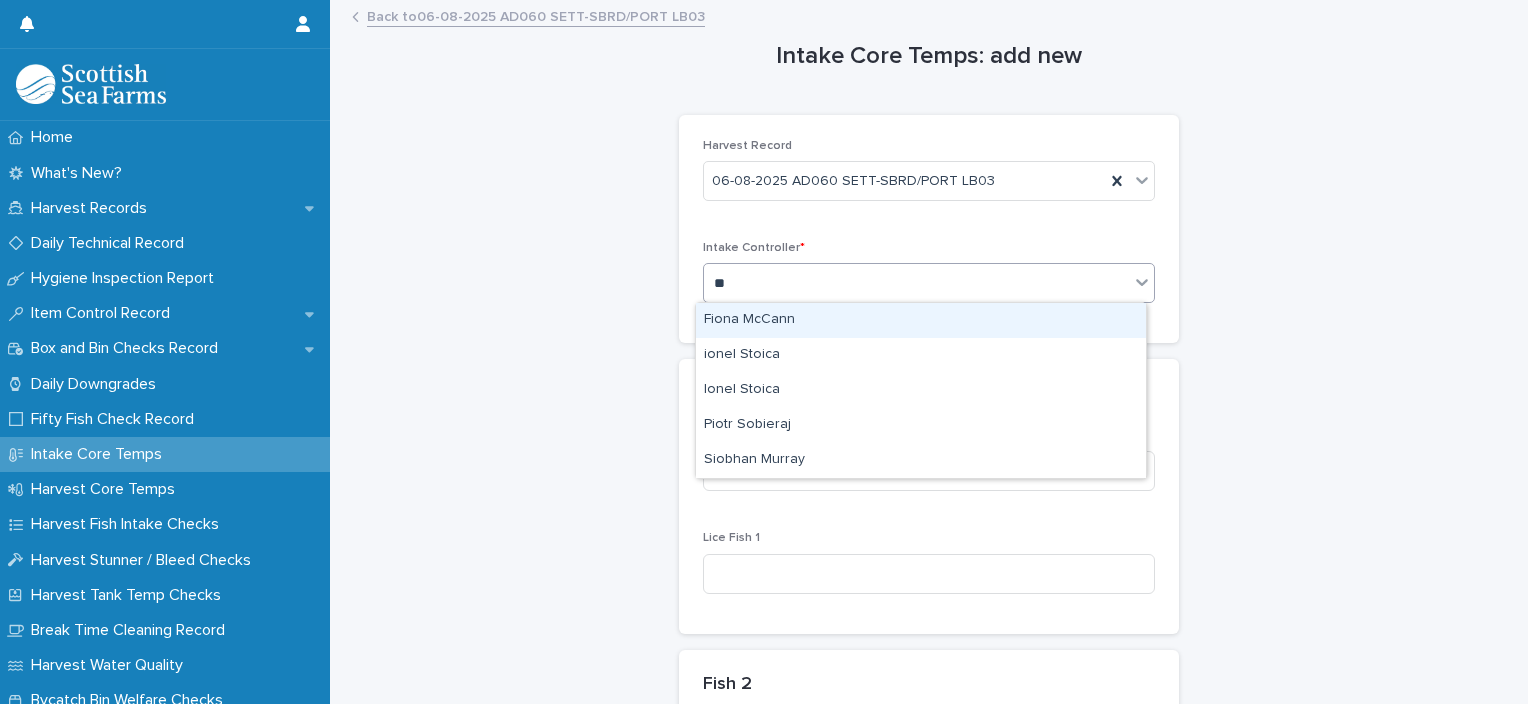 type on "***" 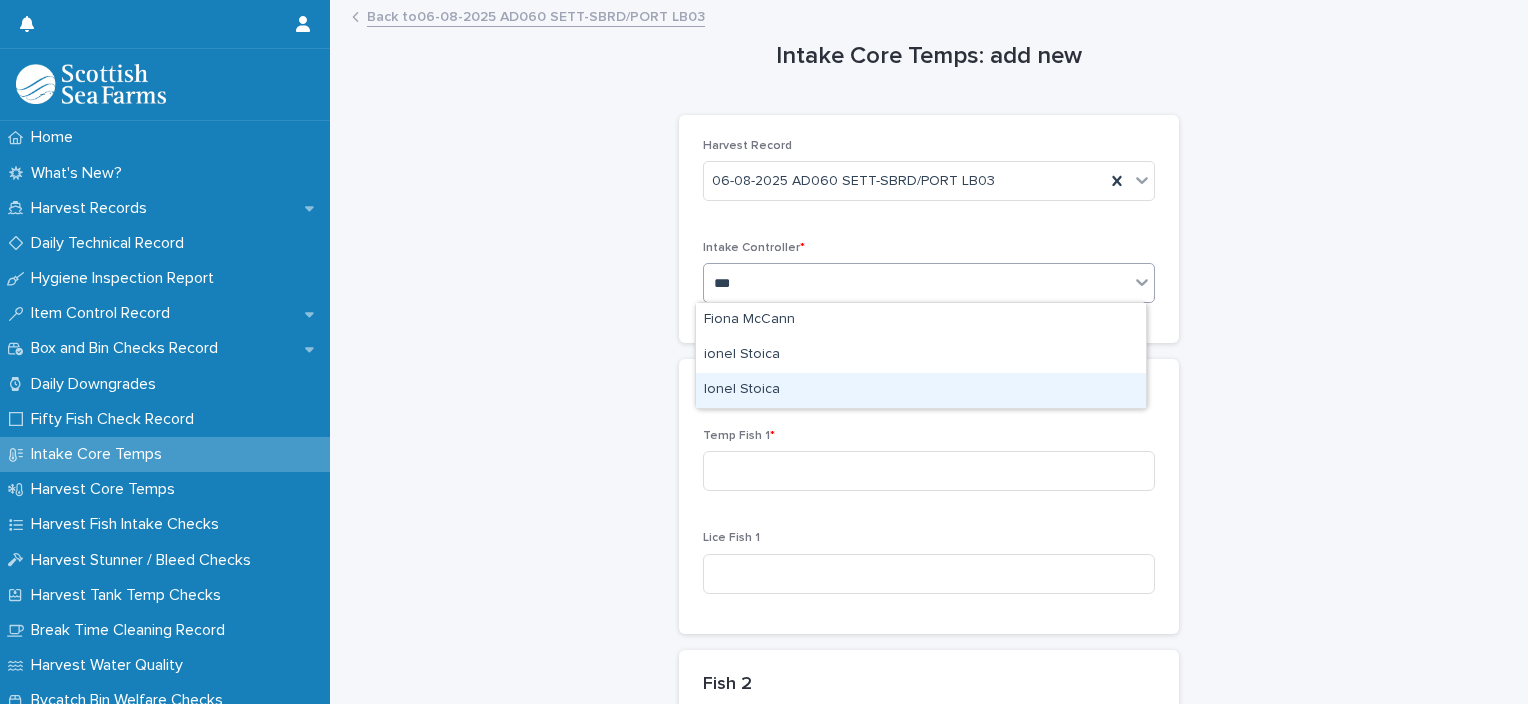 click on "Ionel Stoica" at bounding box center (921, 390) 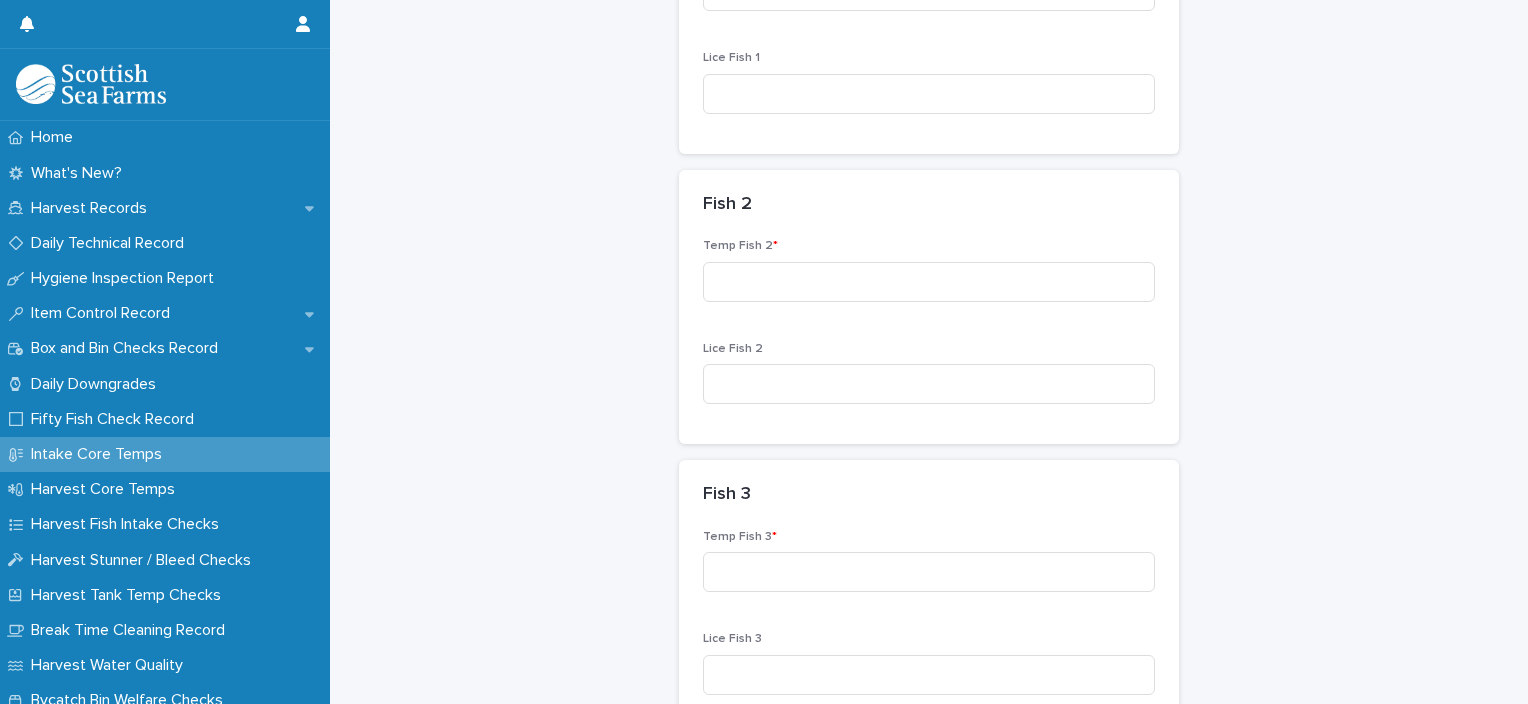 scroll, scrollTop: 376, scrollLeft: 0, axis: vertical 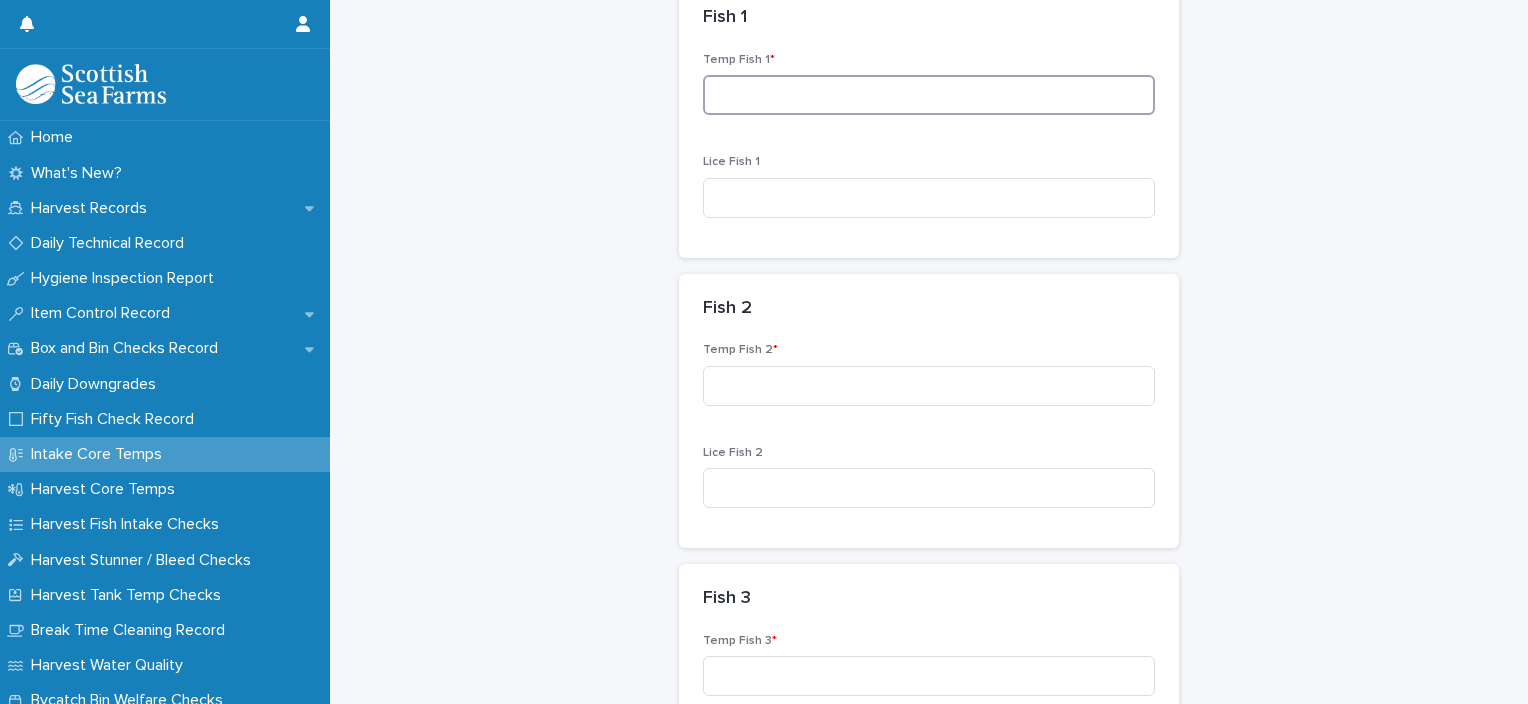 click at bounding box center (929, 95) 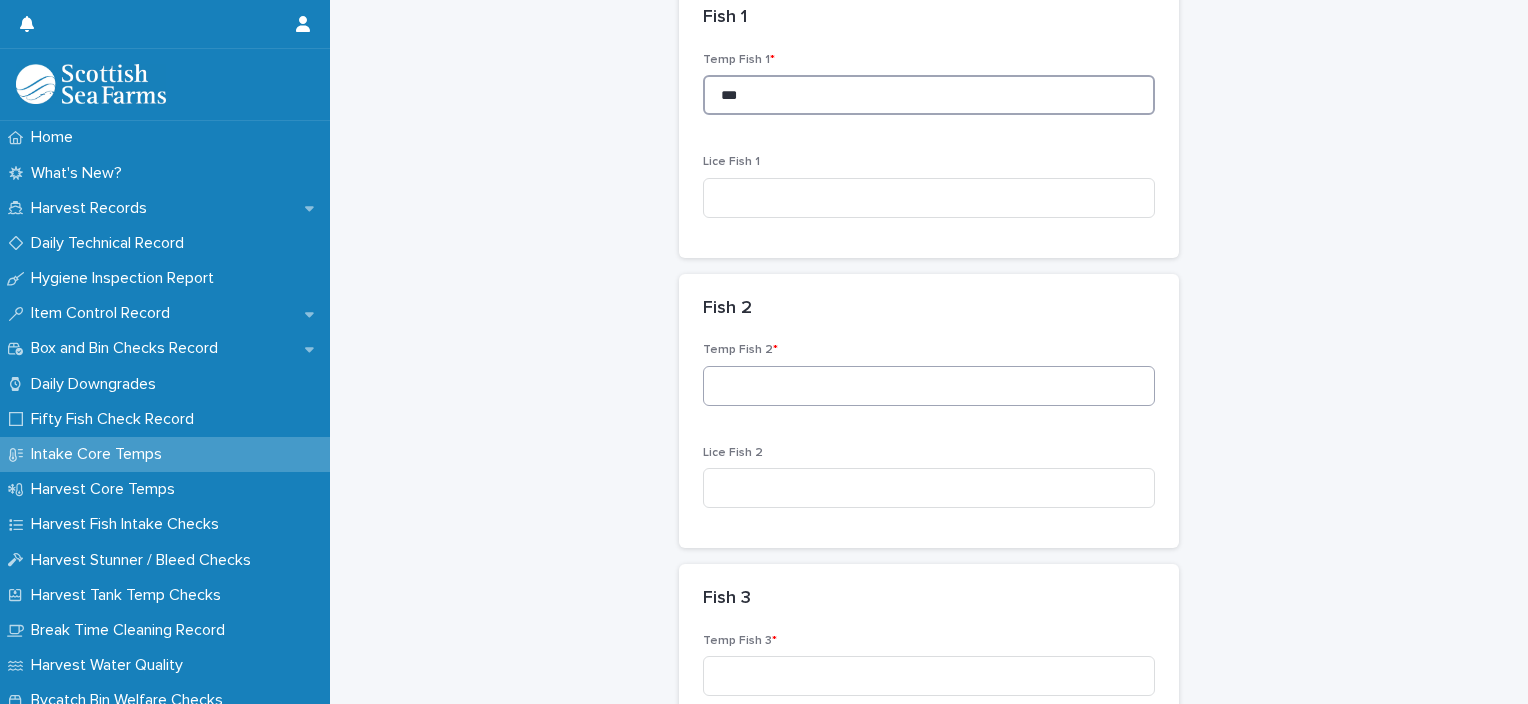 type on "***" 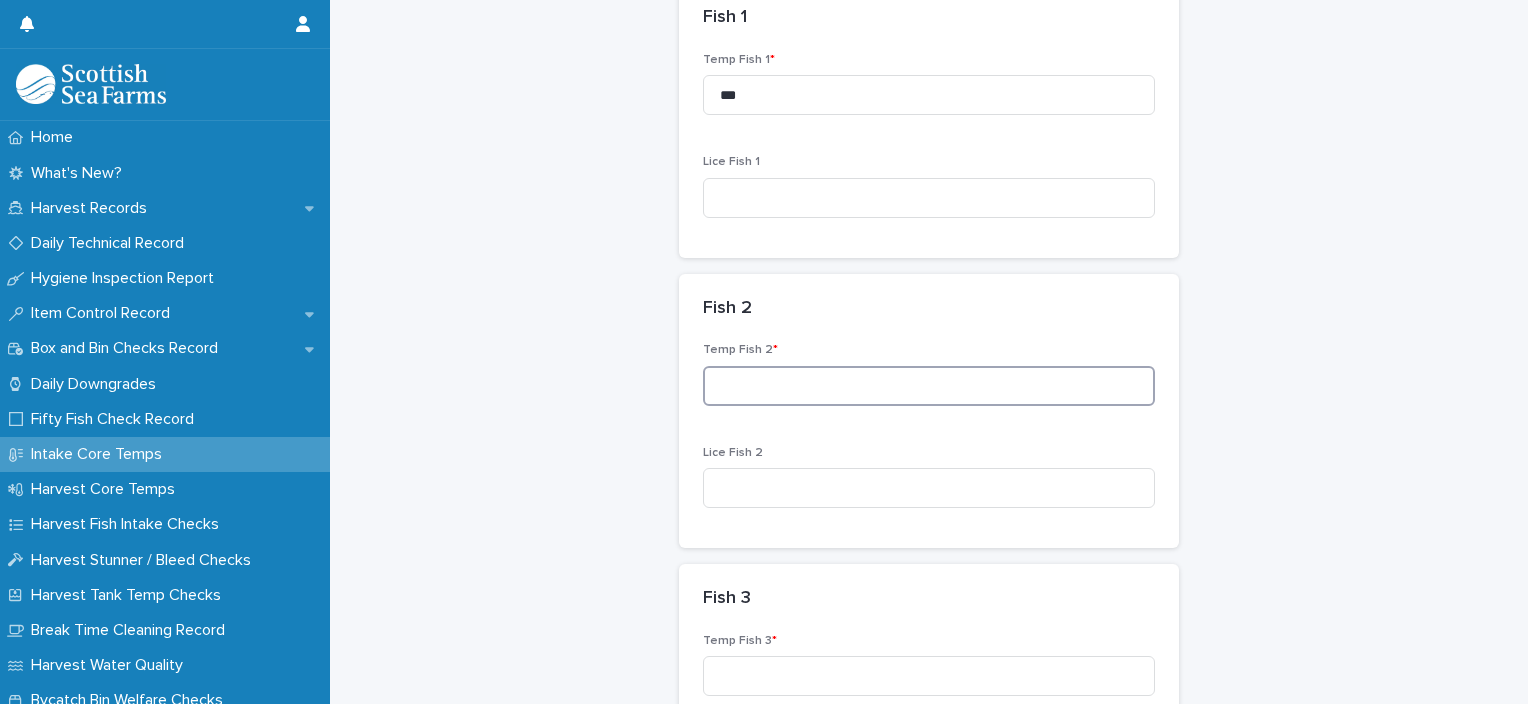 click at bounding box center [929, 386] 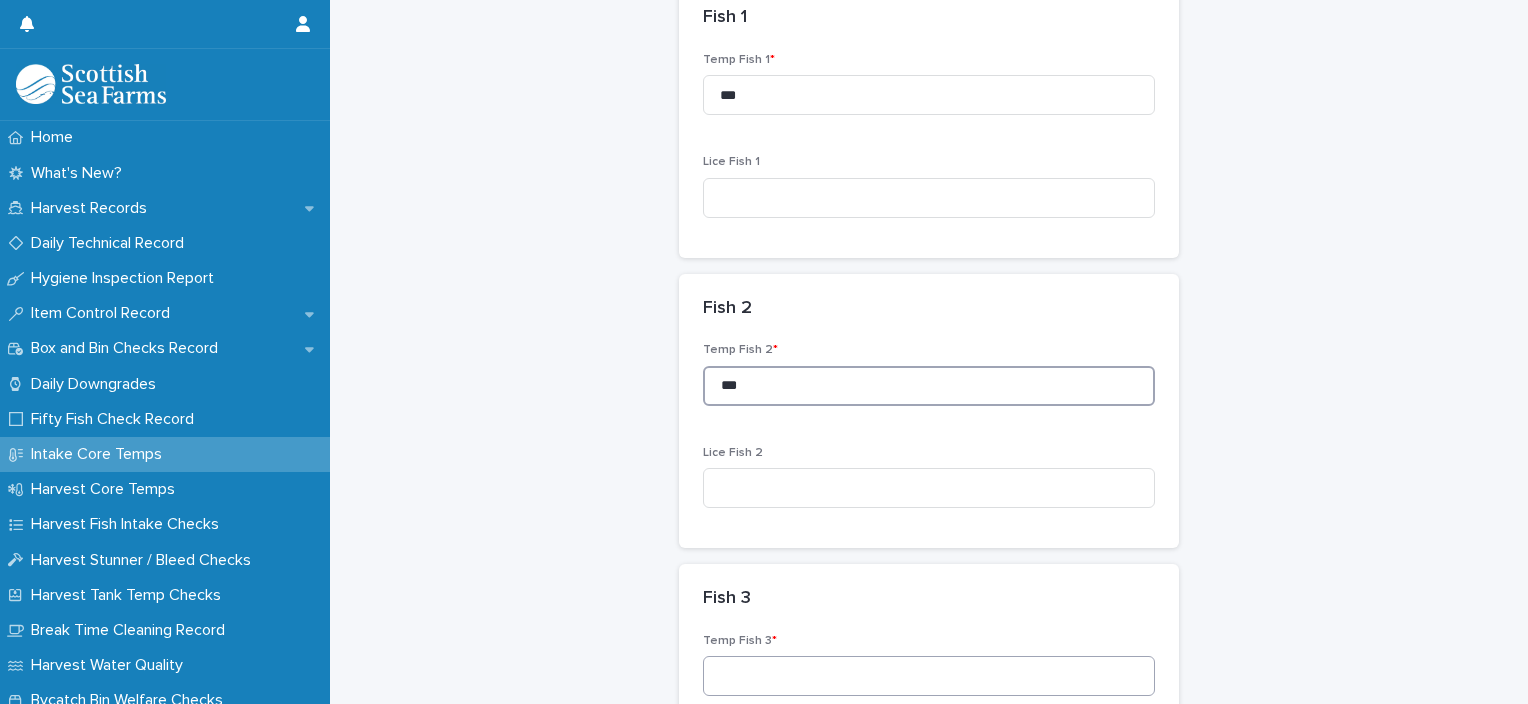 type on "***" 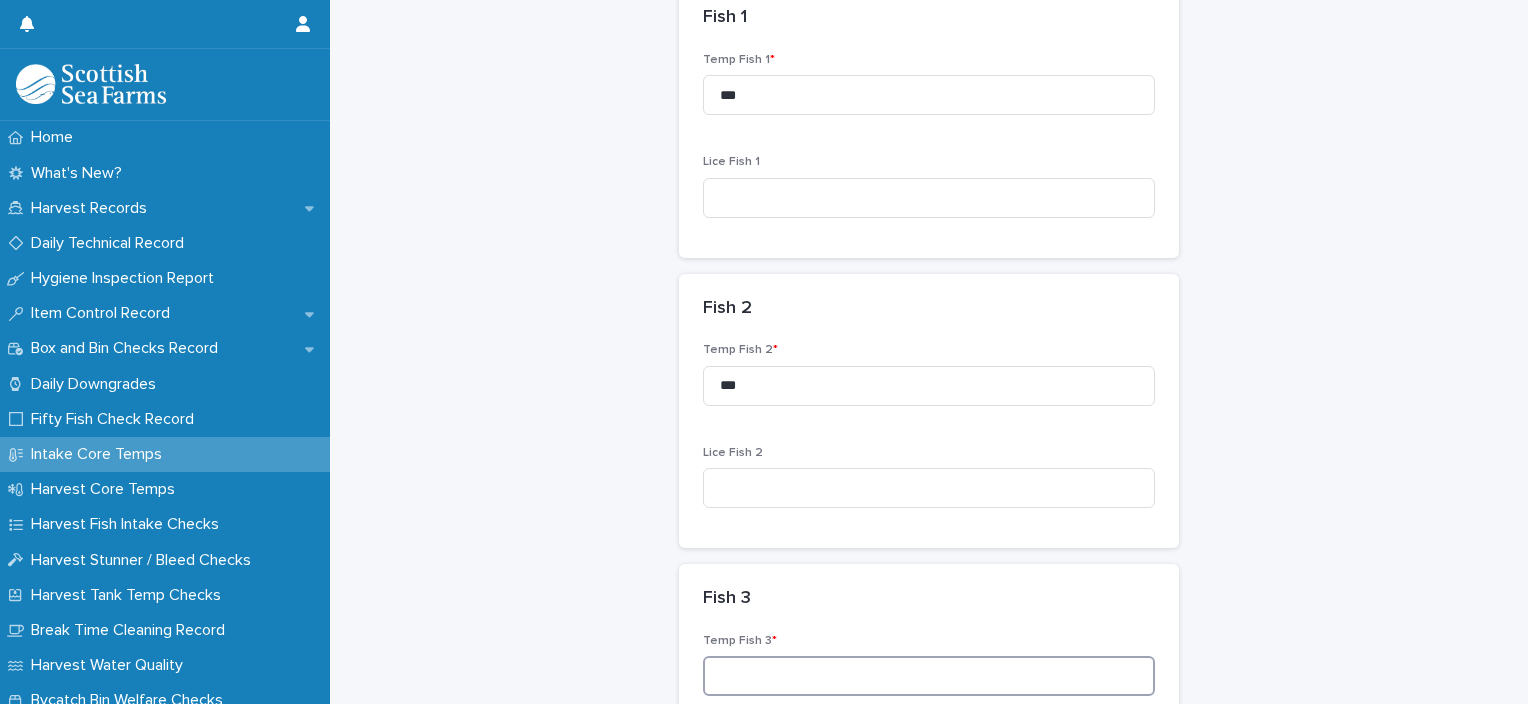 click at bounding box center (929, 676) 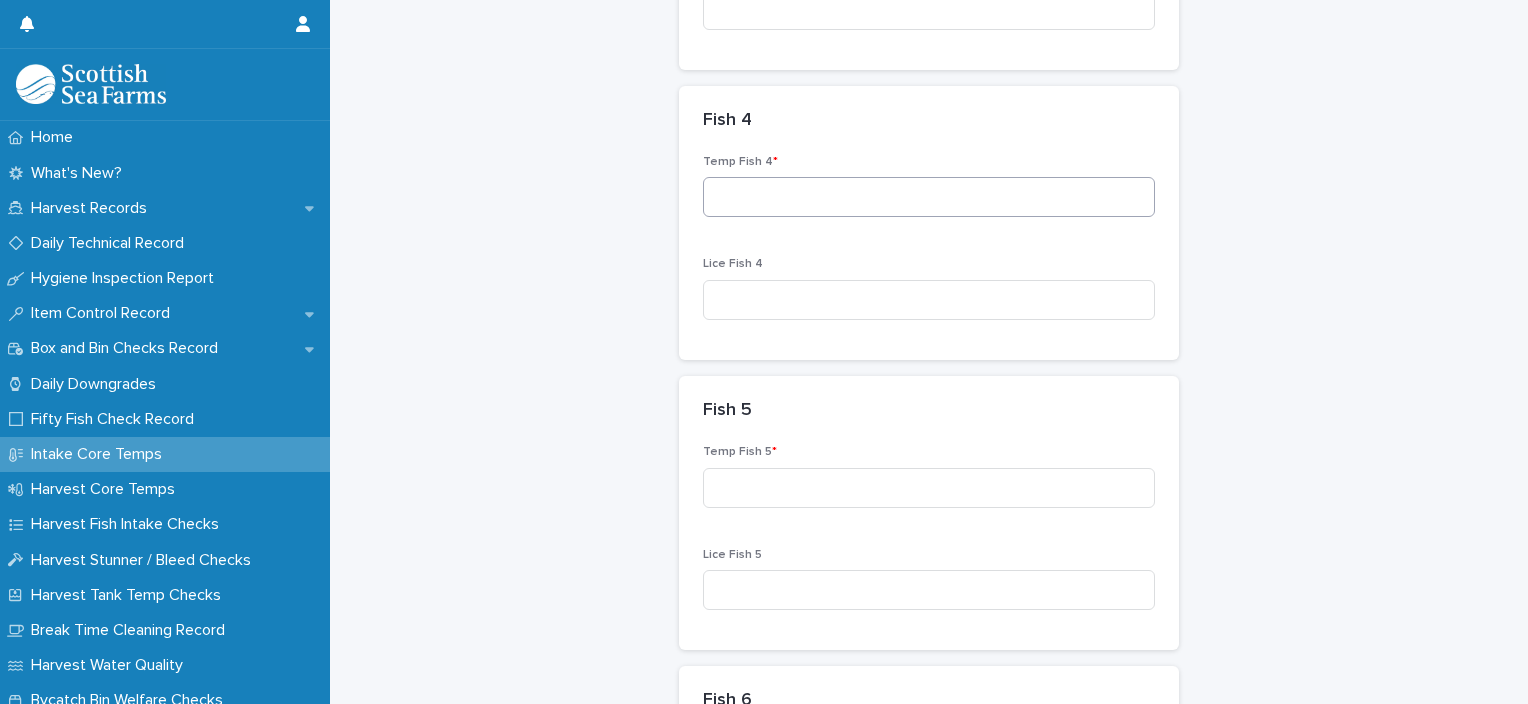 scroll, scrollTop: 1167, scrollLeft: 0, axis: vertical 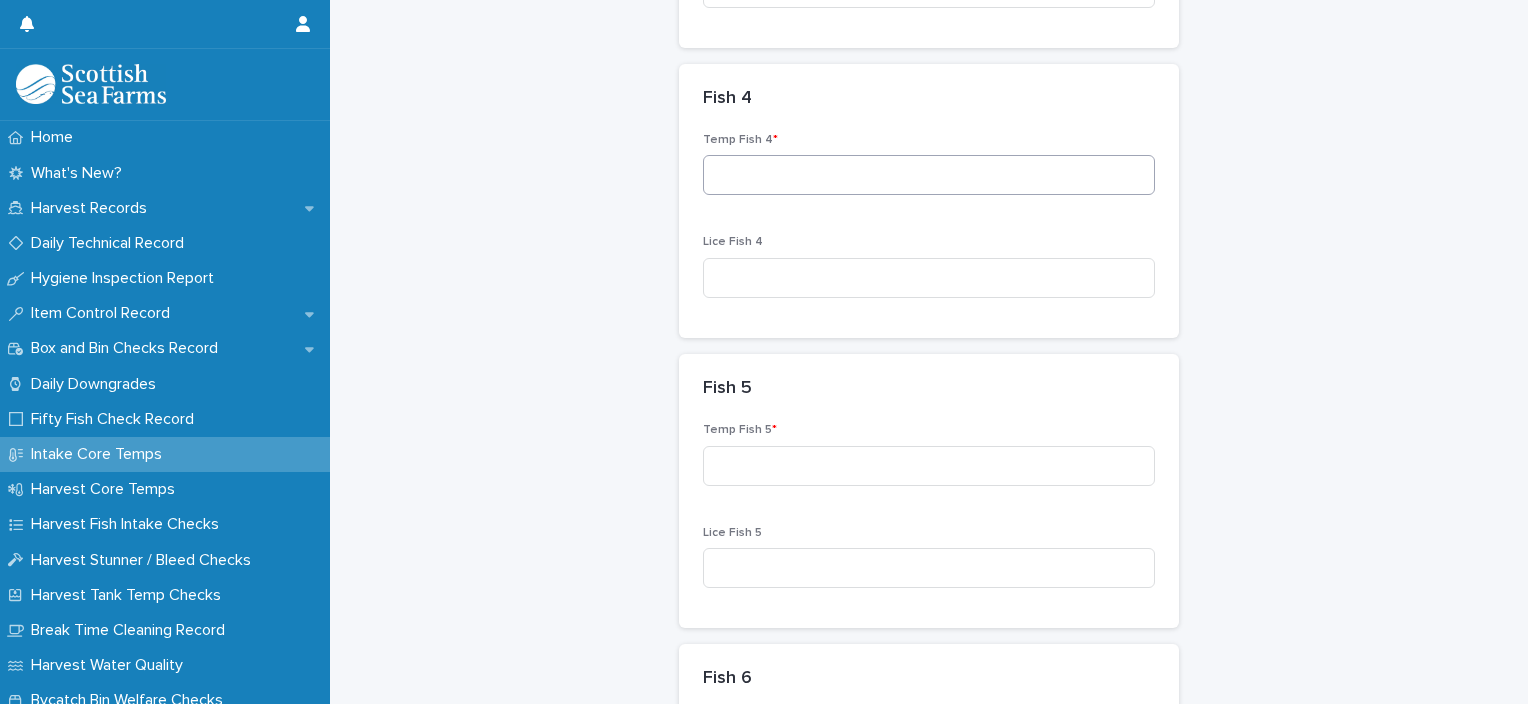 type on "***" 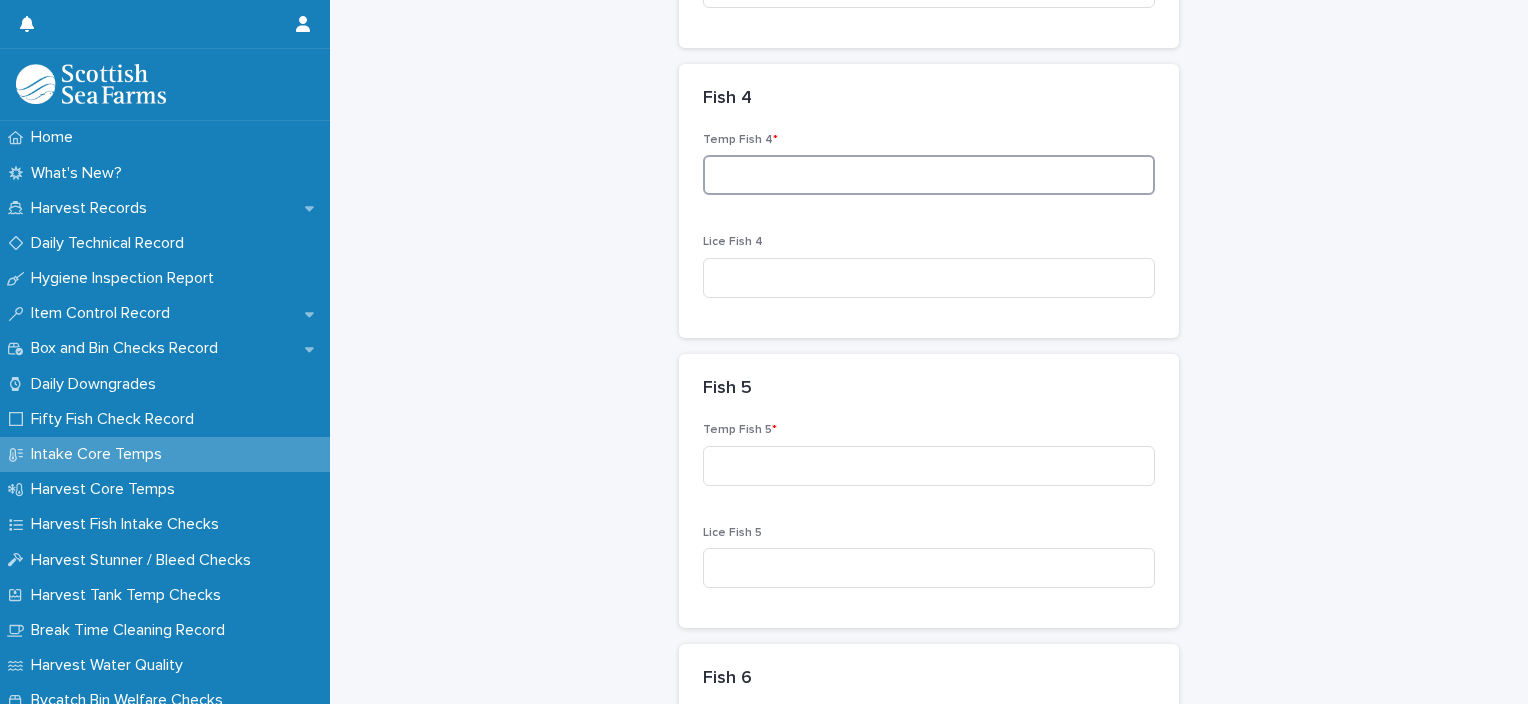 click at bounding box center (929, 175) 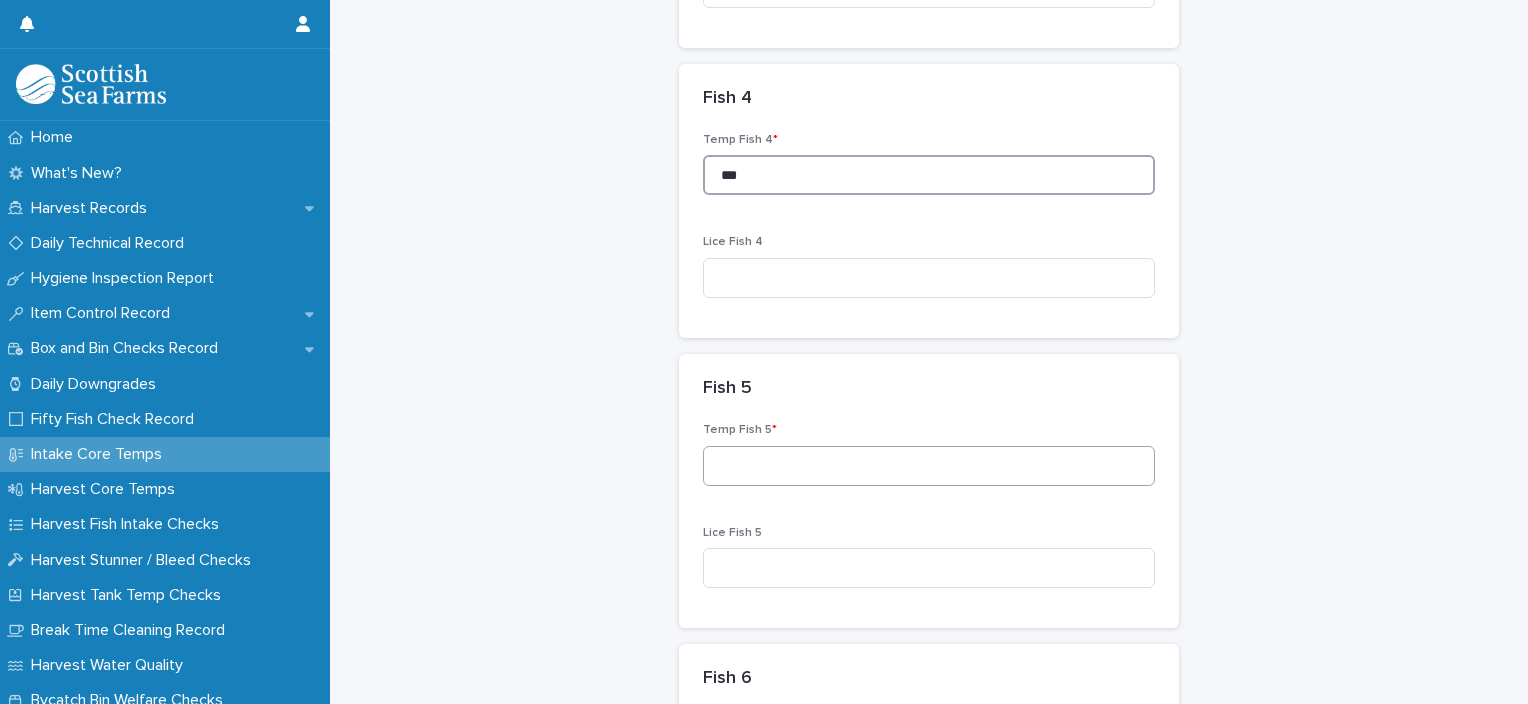type on "***" 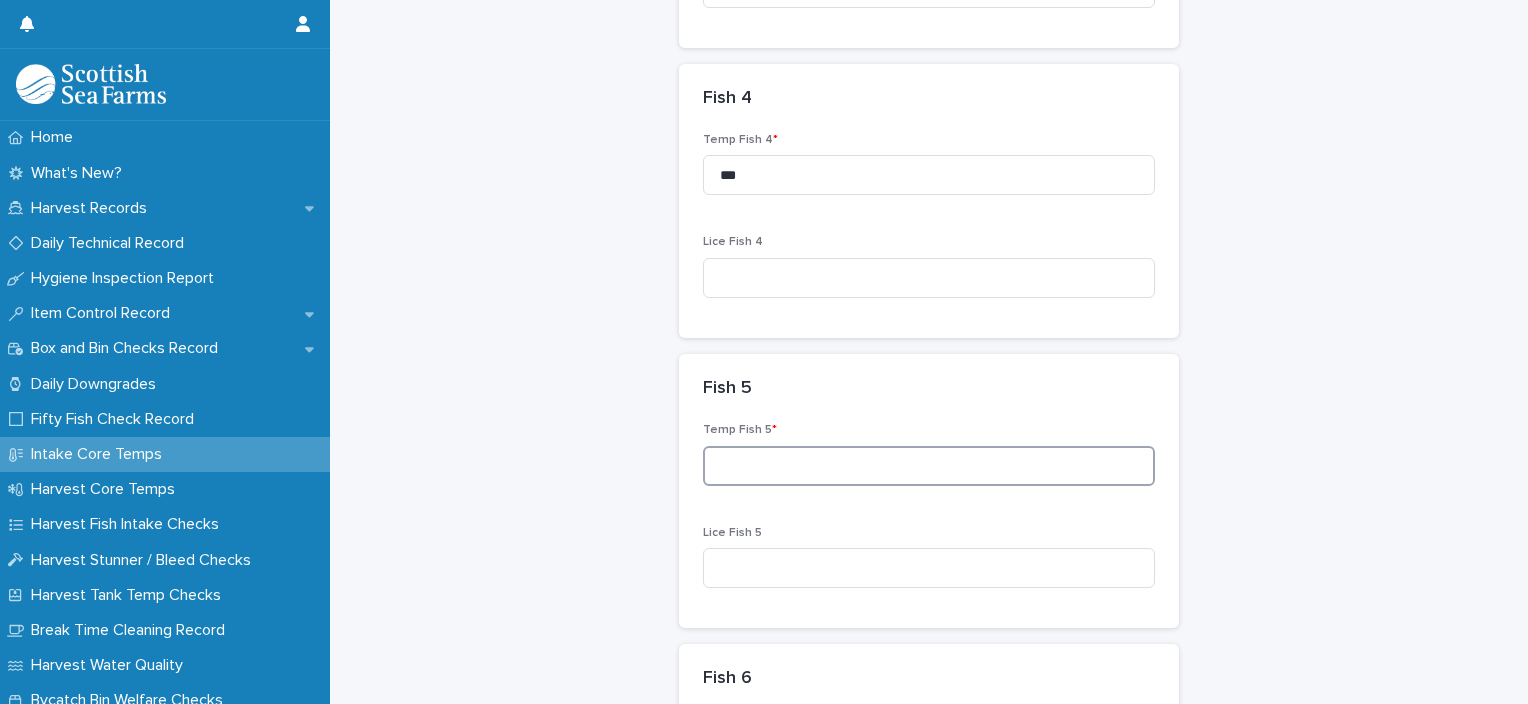 click at bounding box center (929, 466) 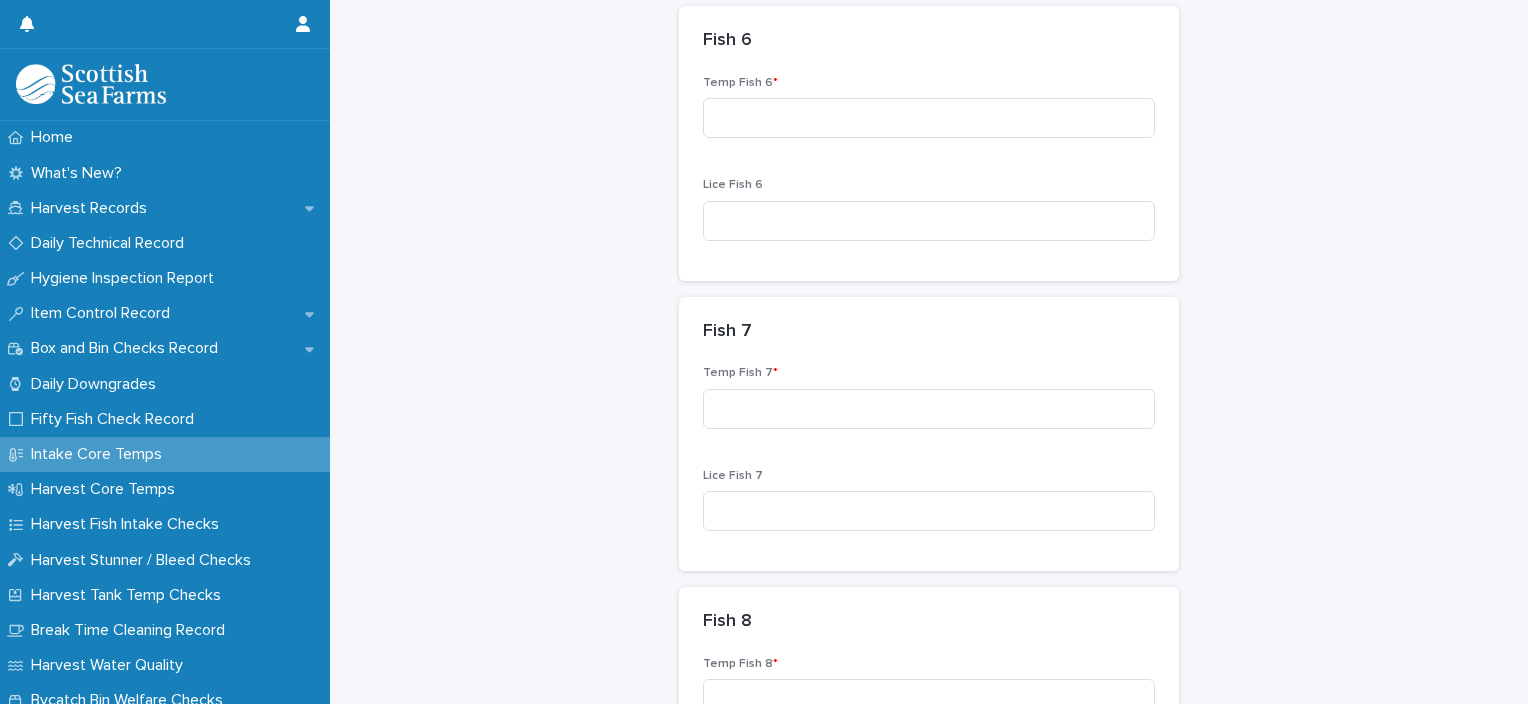 scroll, scrollTop: 1832, scrollLeft: 0, axis: vertical 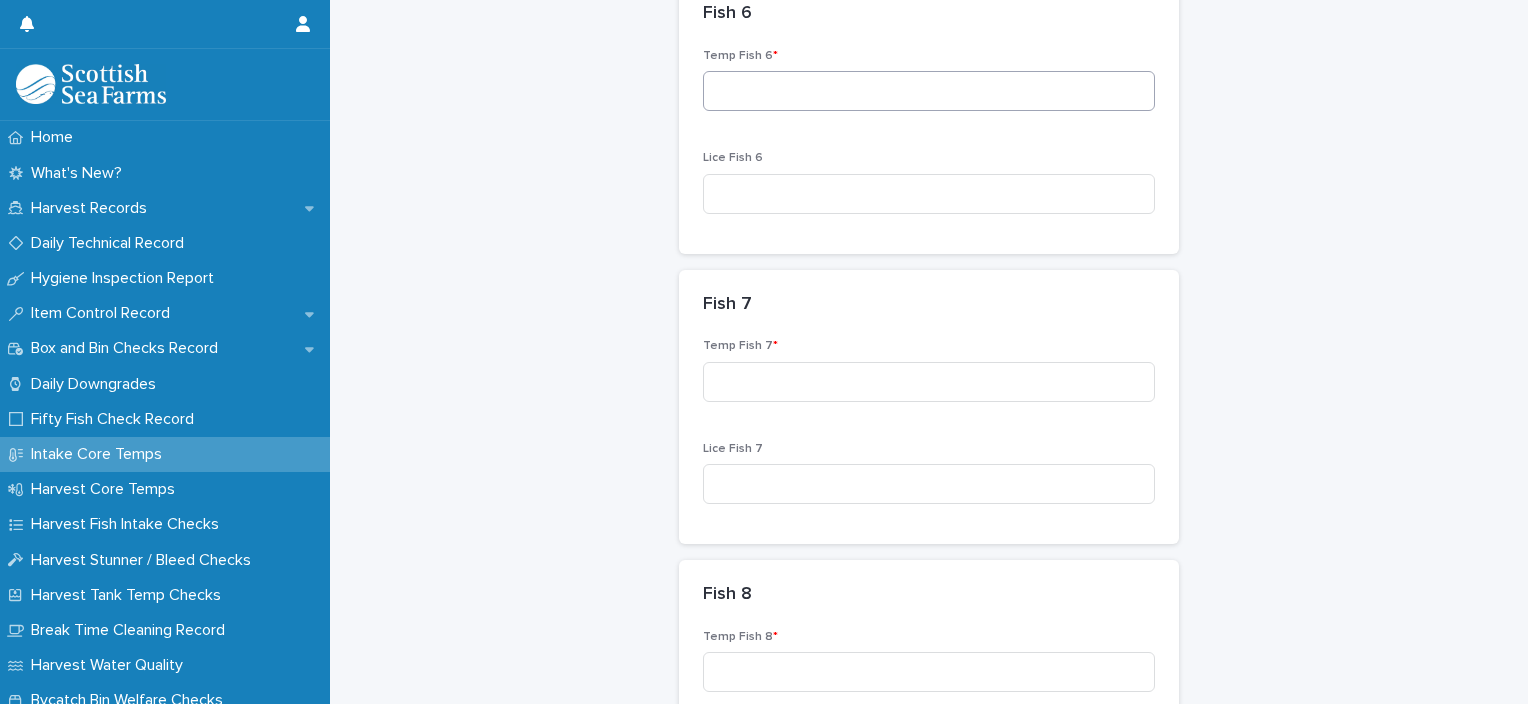 type on "***" 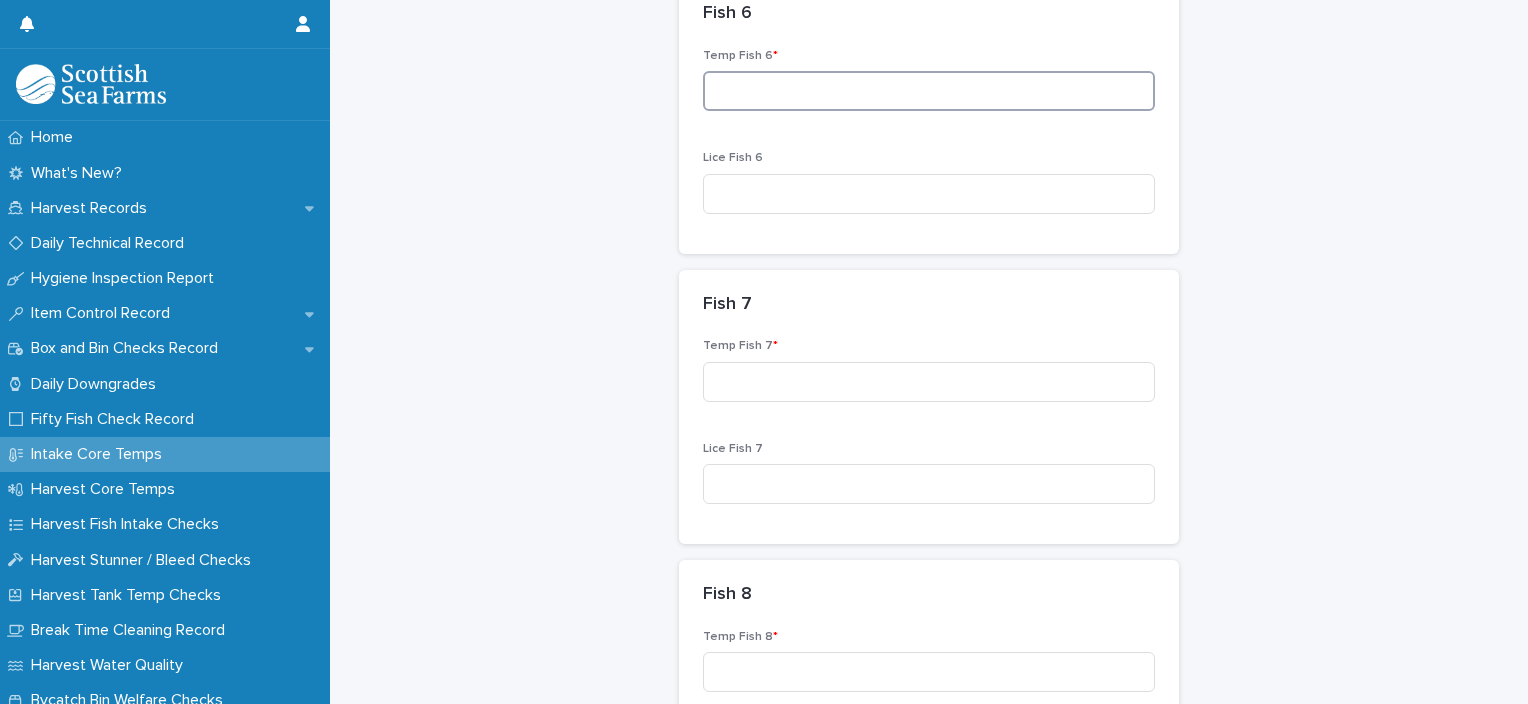 click at bounding box center [929, 91] 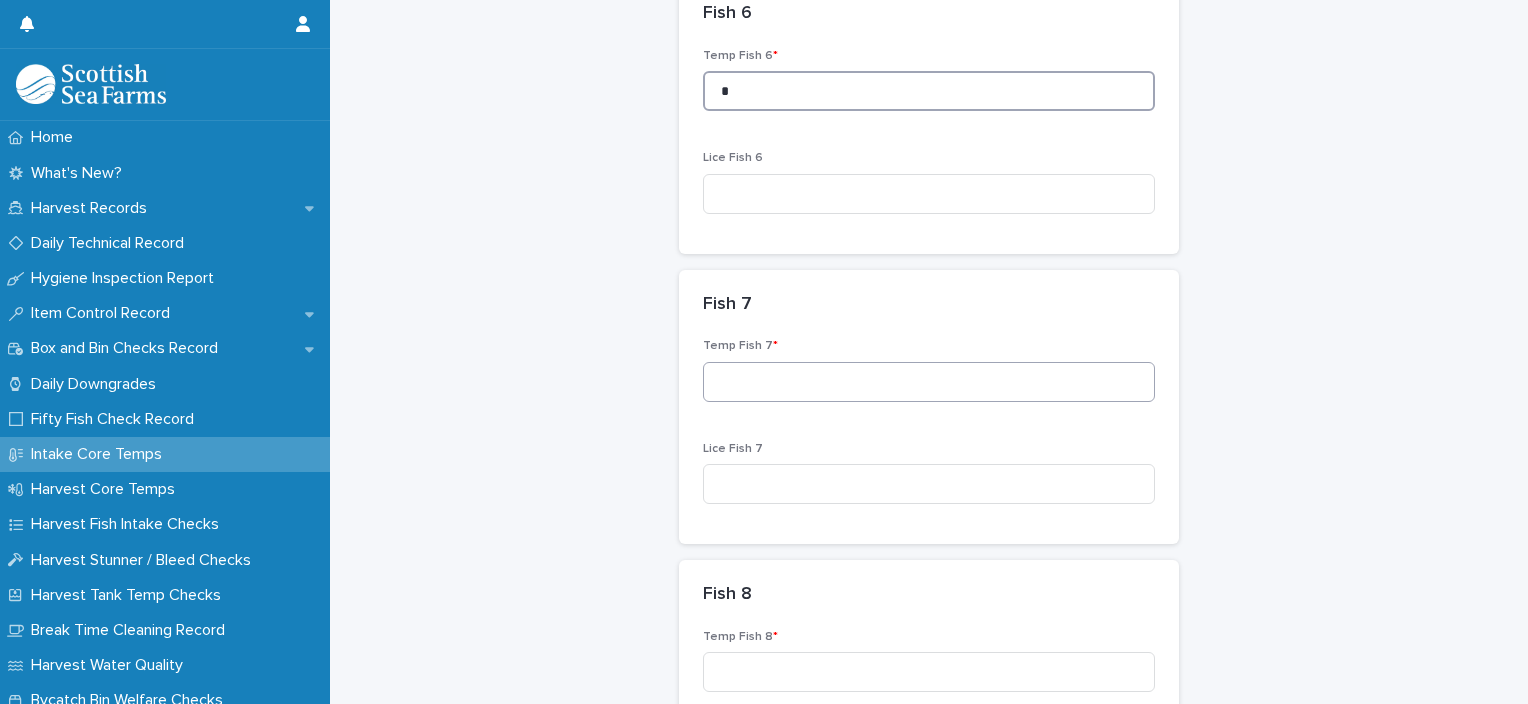 type on "*" 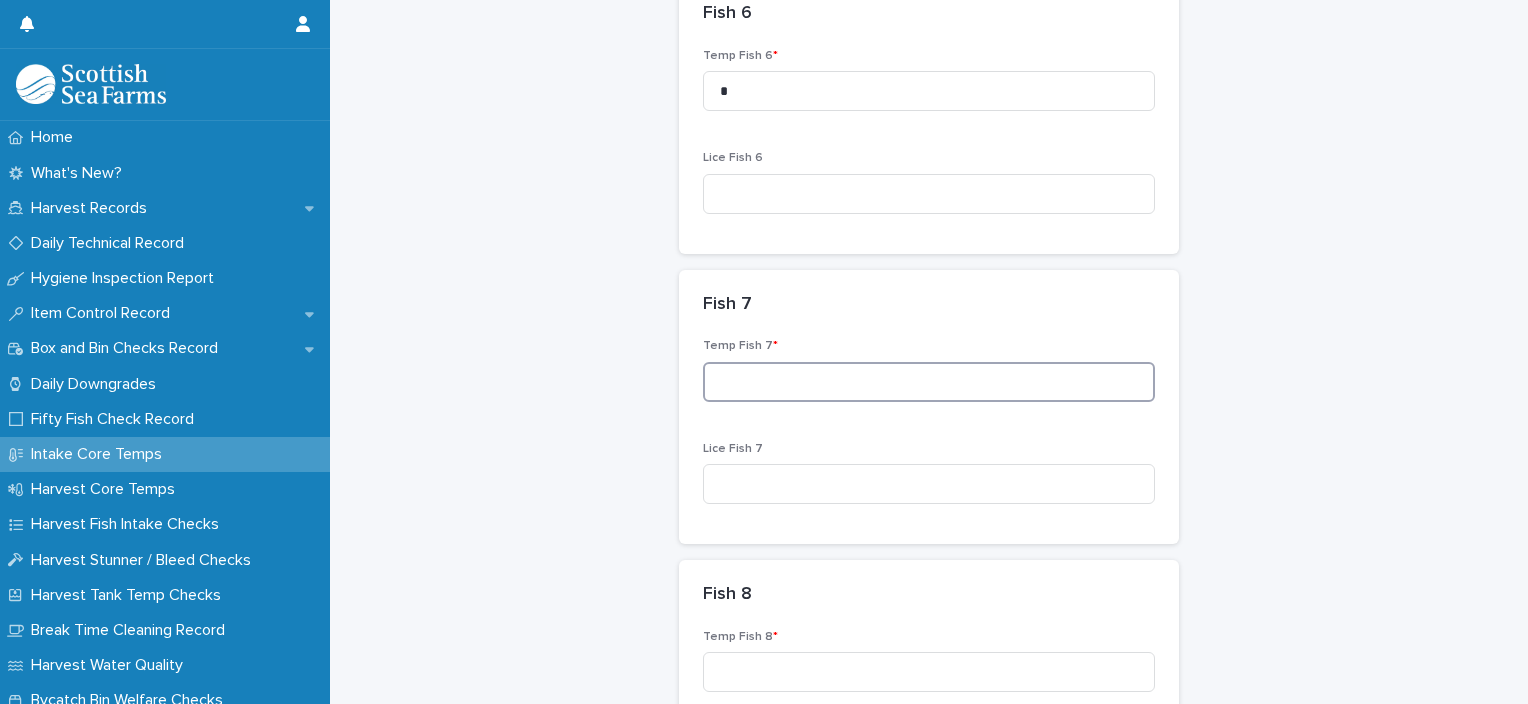 click at bounding box center (929, 382) 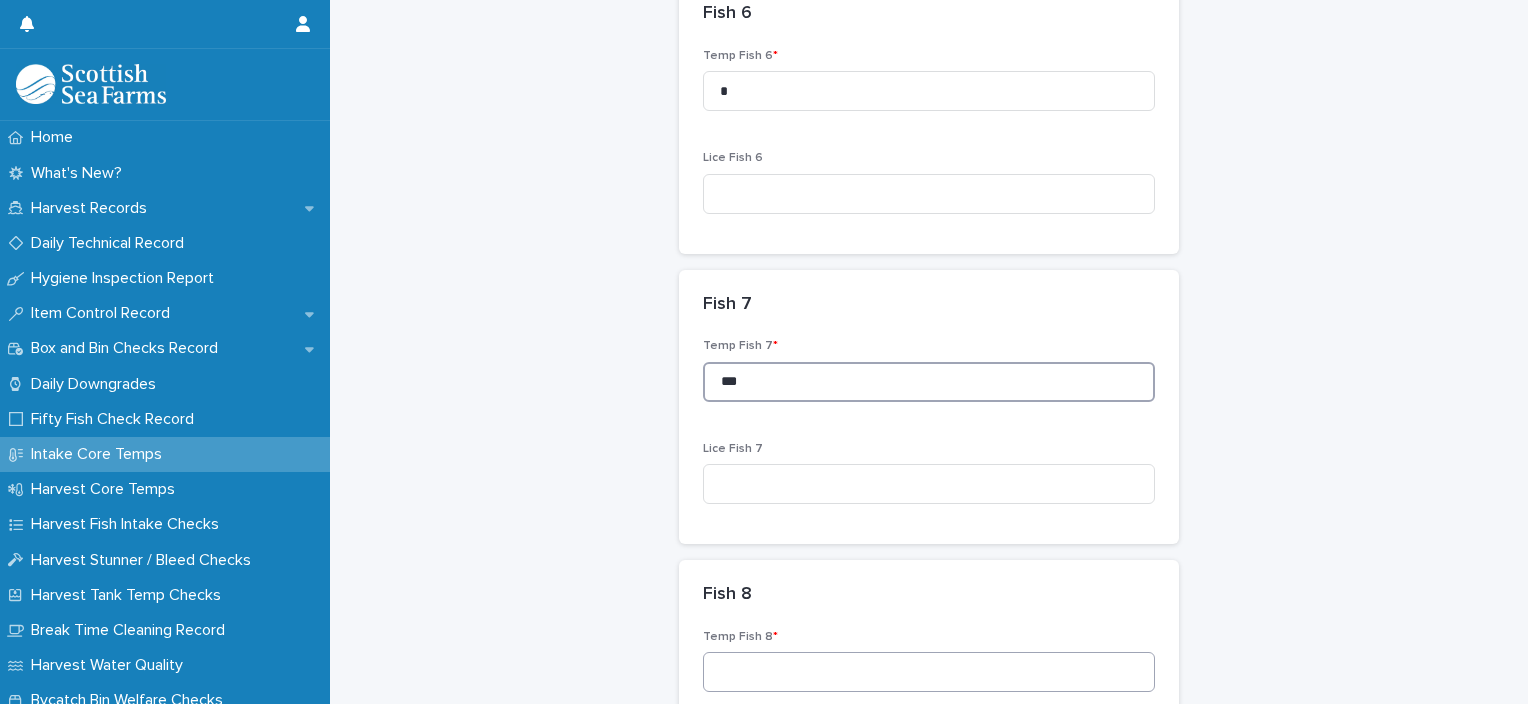 type on "***" 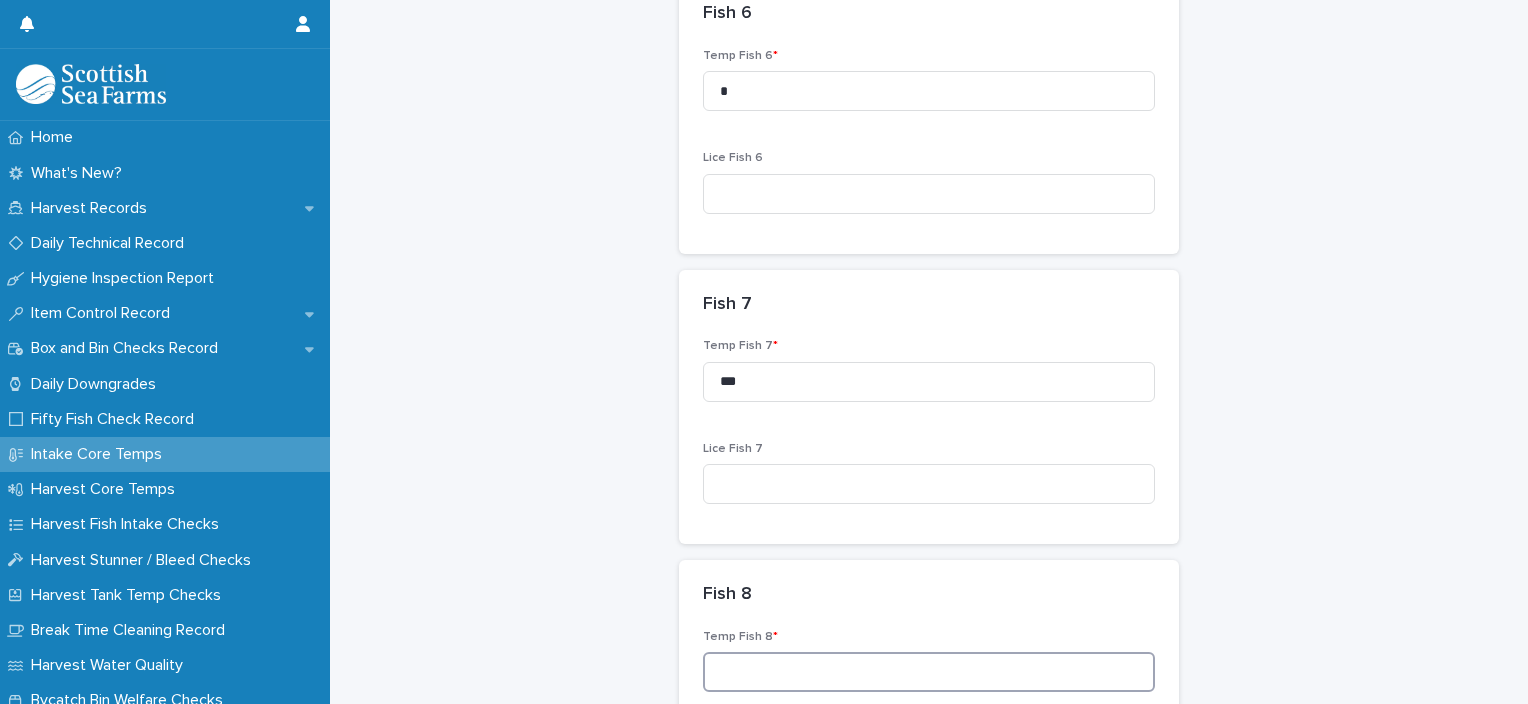 click at bounding box center [929, 672] 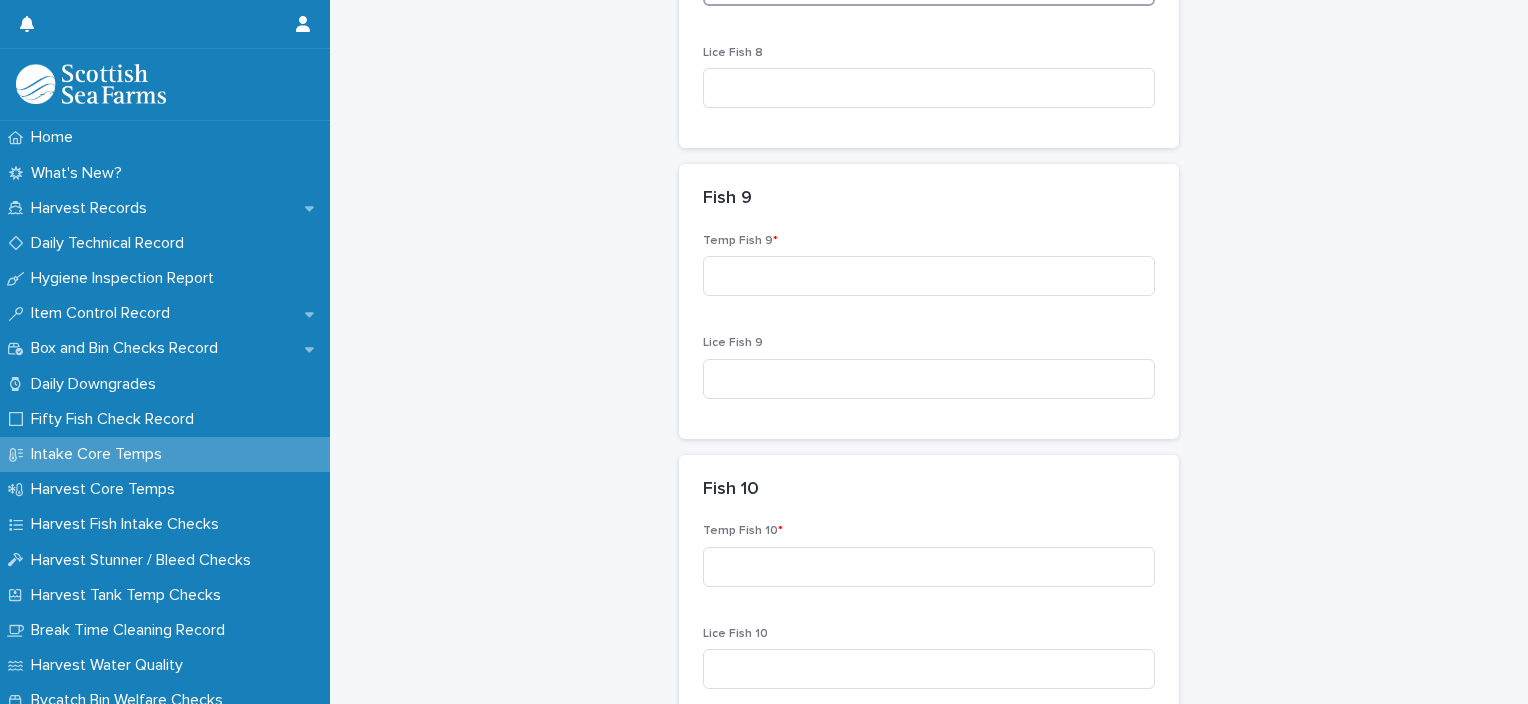 scroll, scrollTop: 2532, scrollLeft: 0, axis: vertical 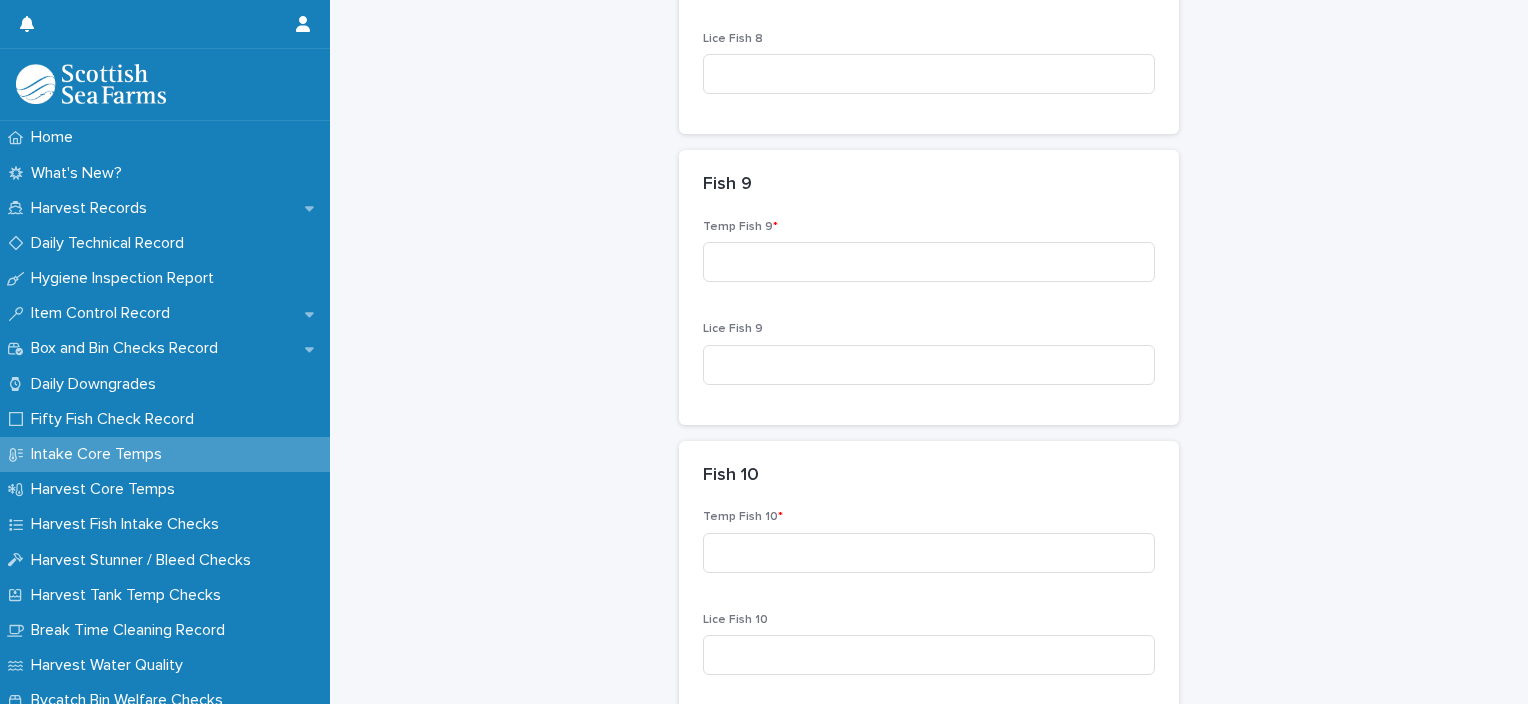type on "***" 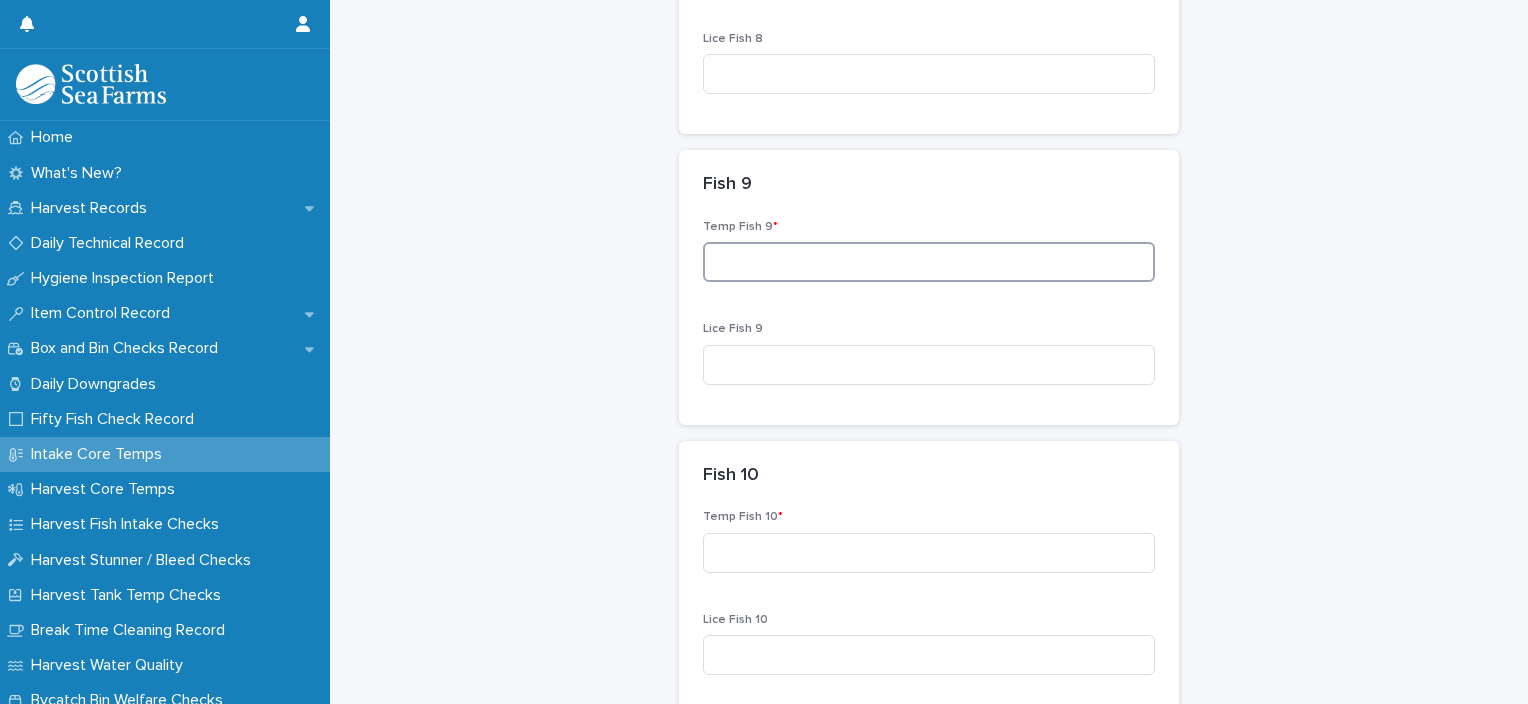 click at bounding box center [929, 262] 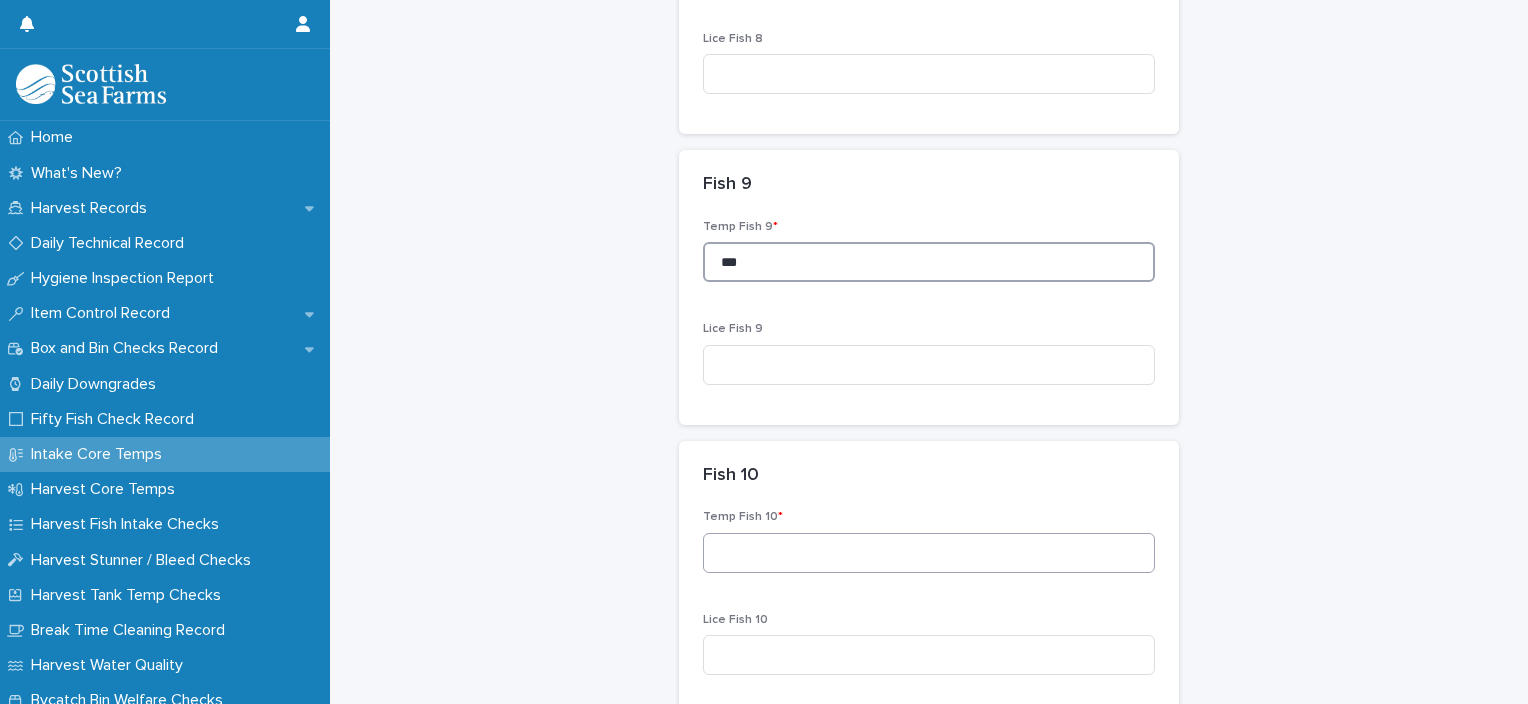 type on "***" 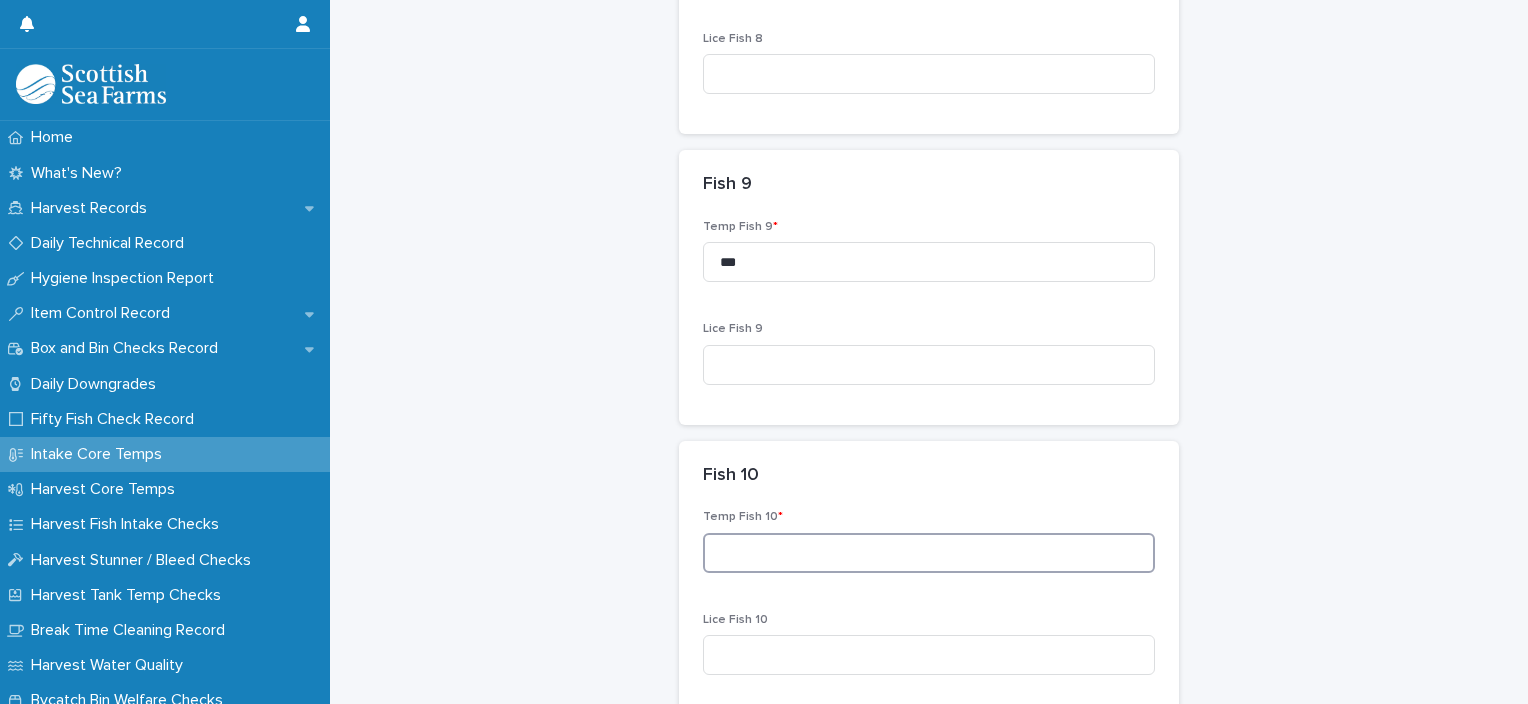 click at bounding box center (929, 553) 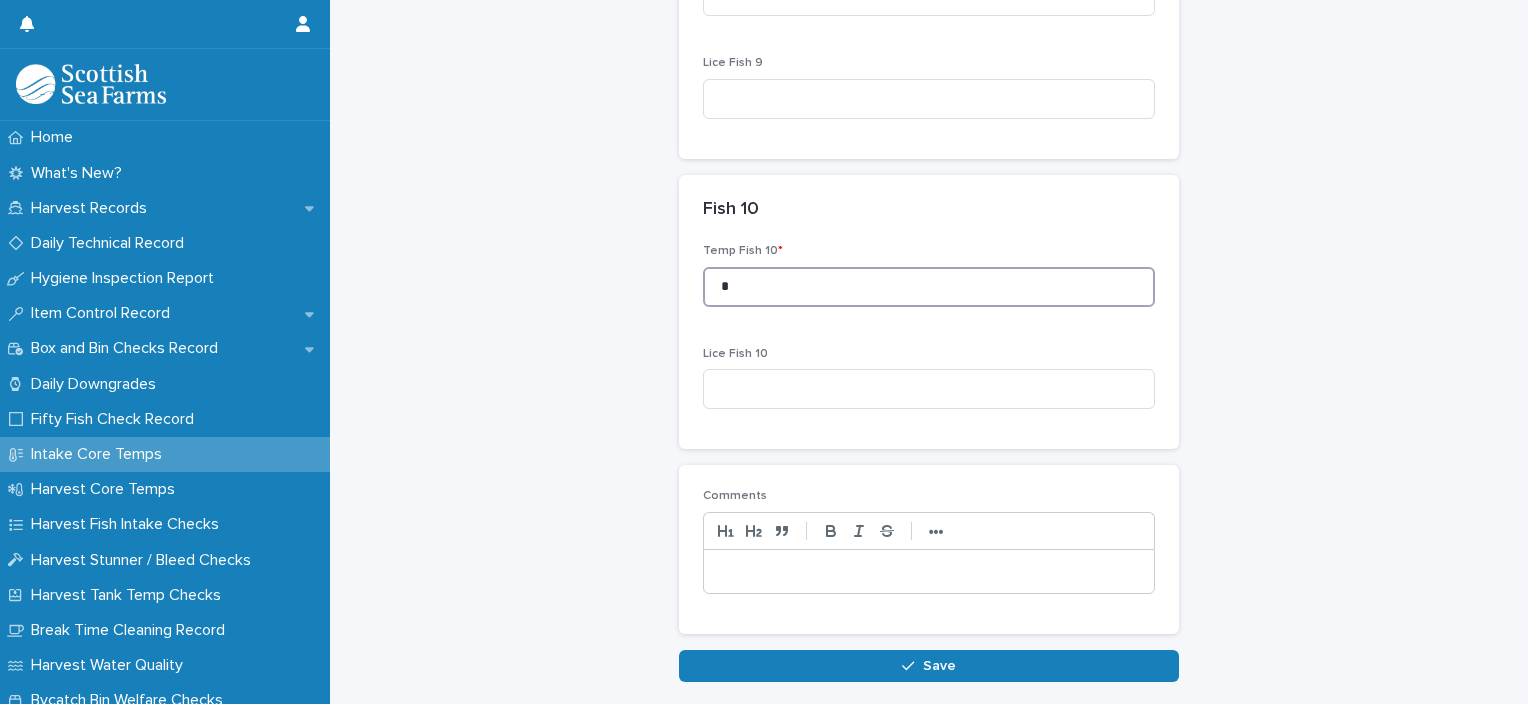 scroll, scrollTop: 2864, scrollLeft: 0, axis: vertical 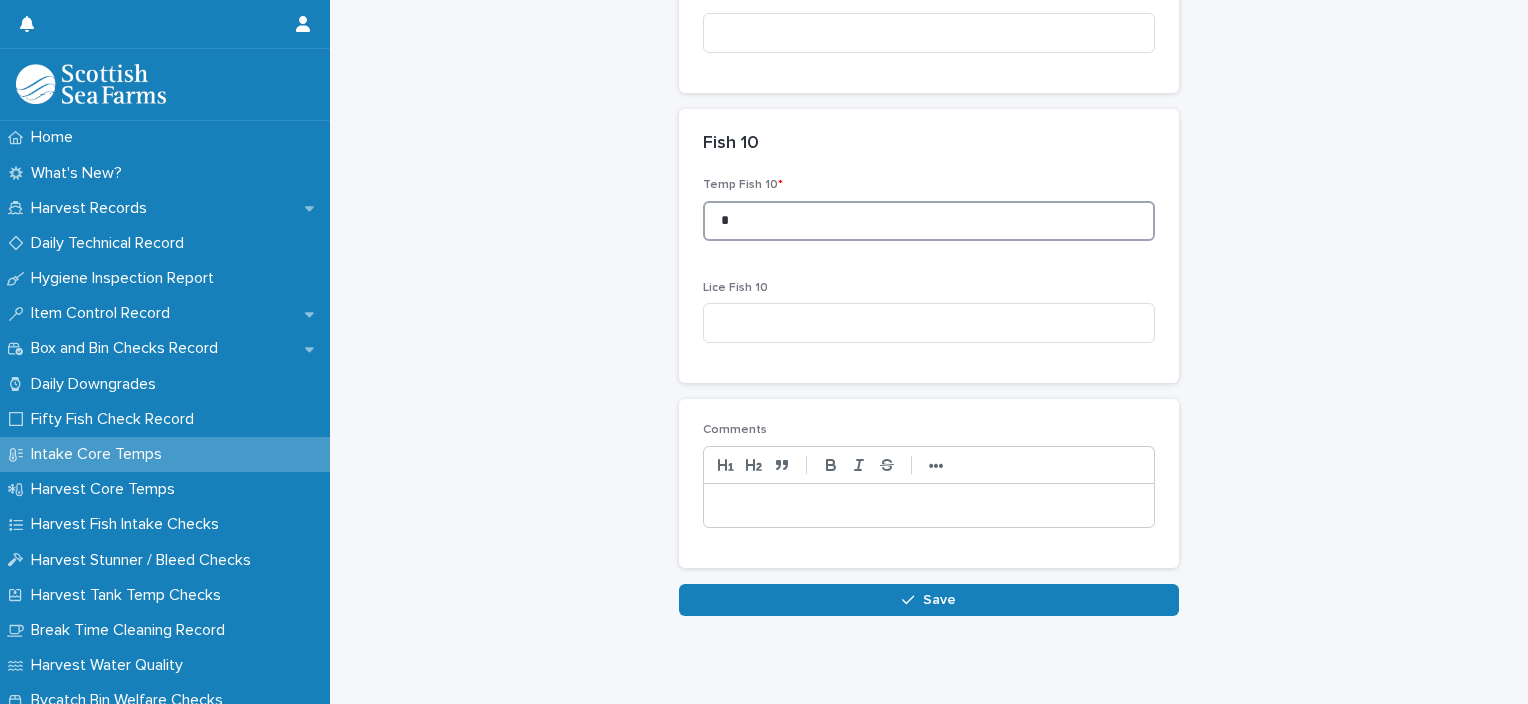 type on "*" 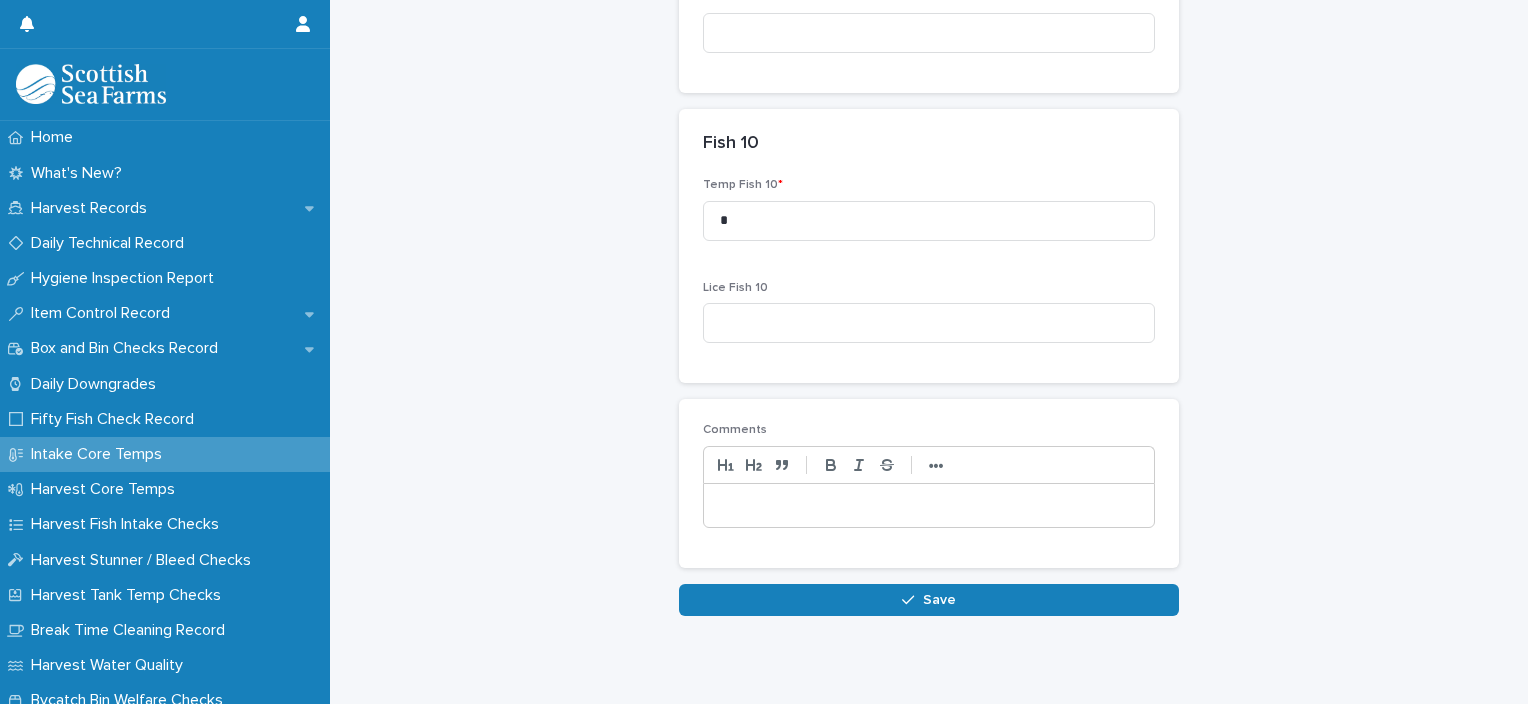 click at bounding box center (929, 506) 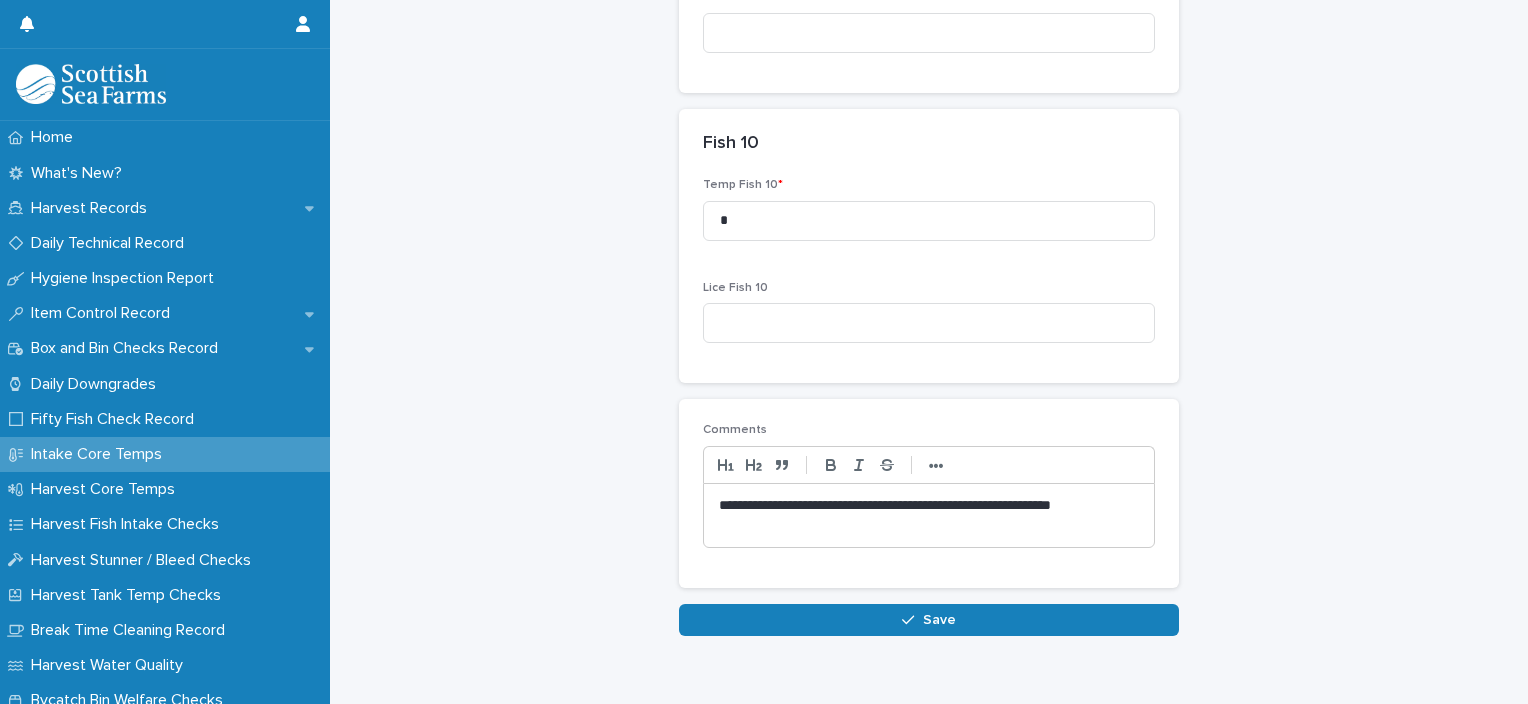 click on "Save" at bounding box center [929, 620] 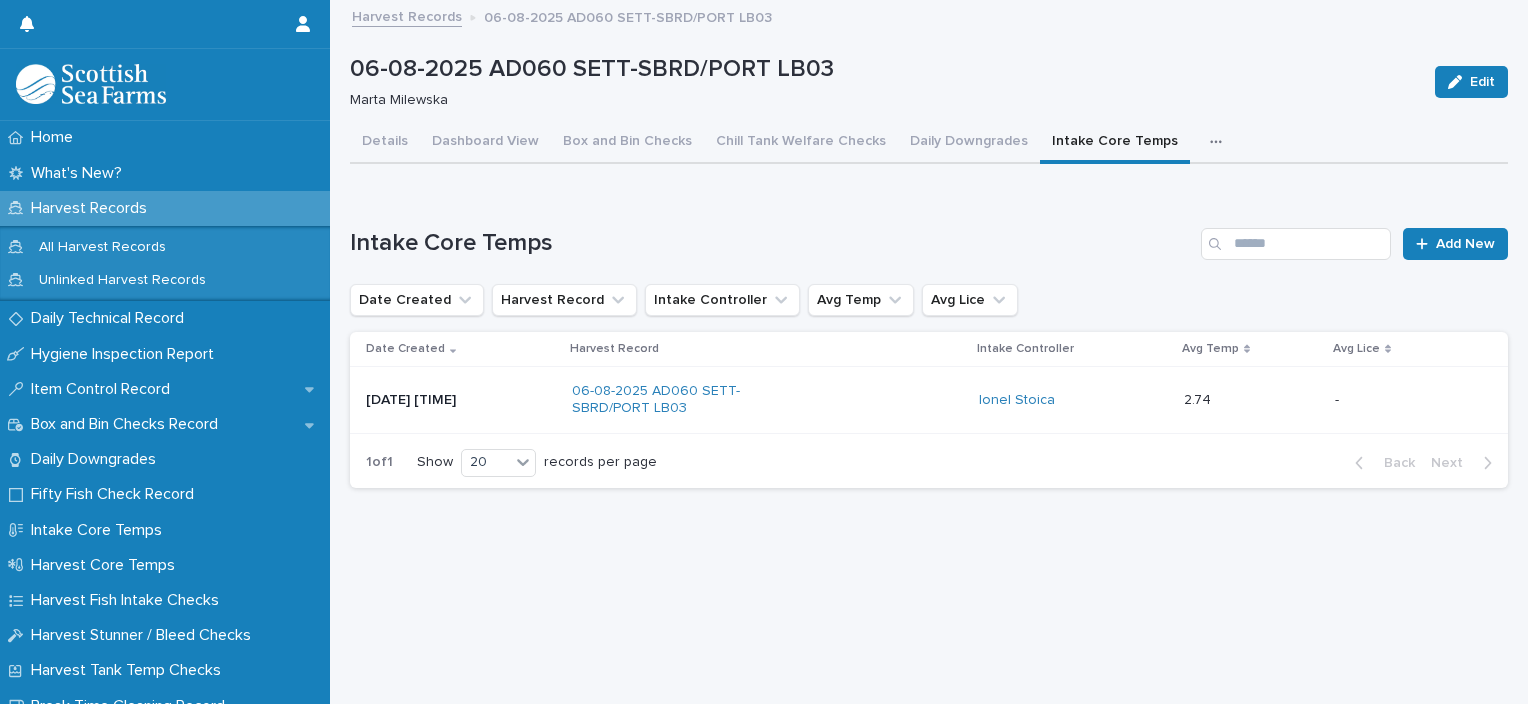 scroll, scrollTop: 15, scrollLeft: 0, axis: vertical 